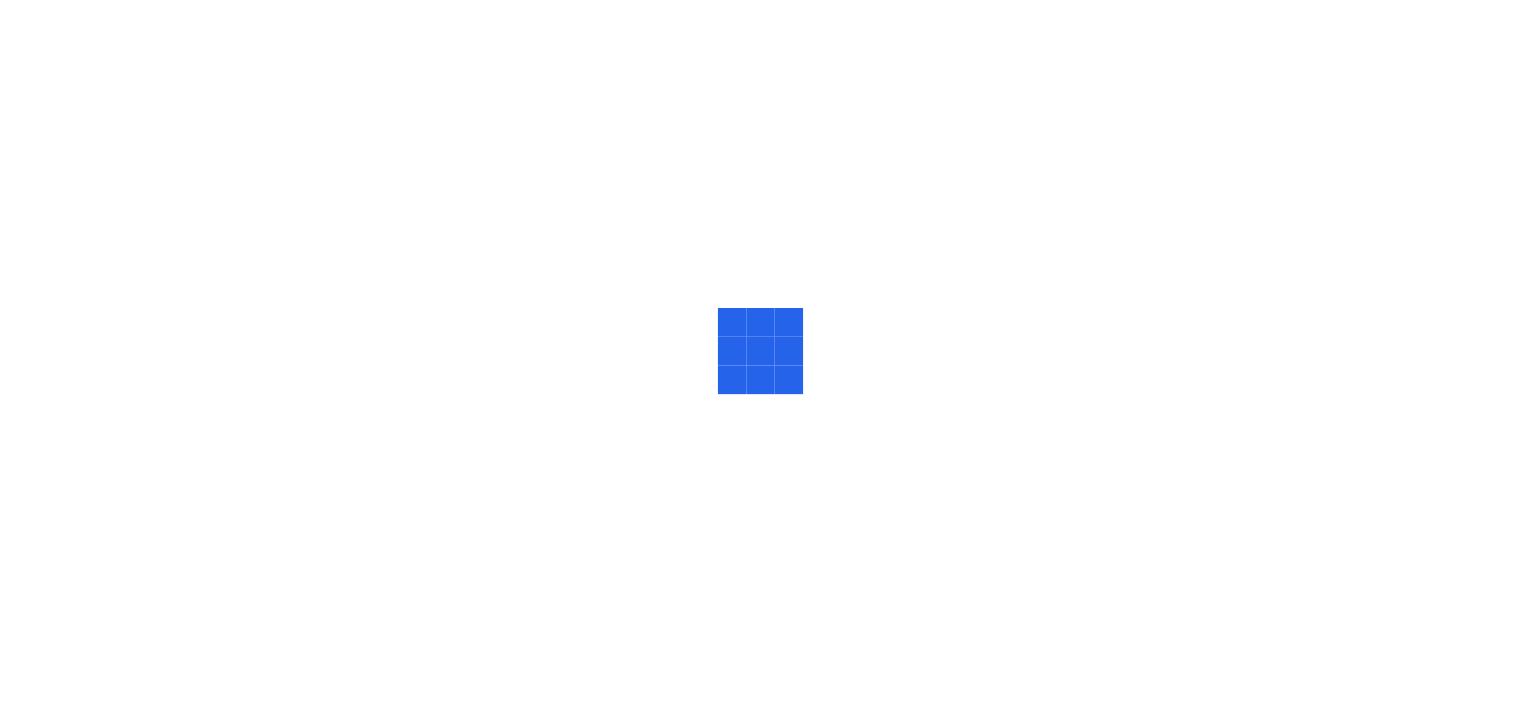 scroll, scrollTop: 0, scrollLeft: 0, axis: both 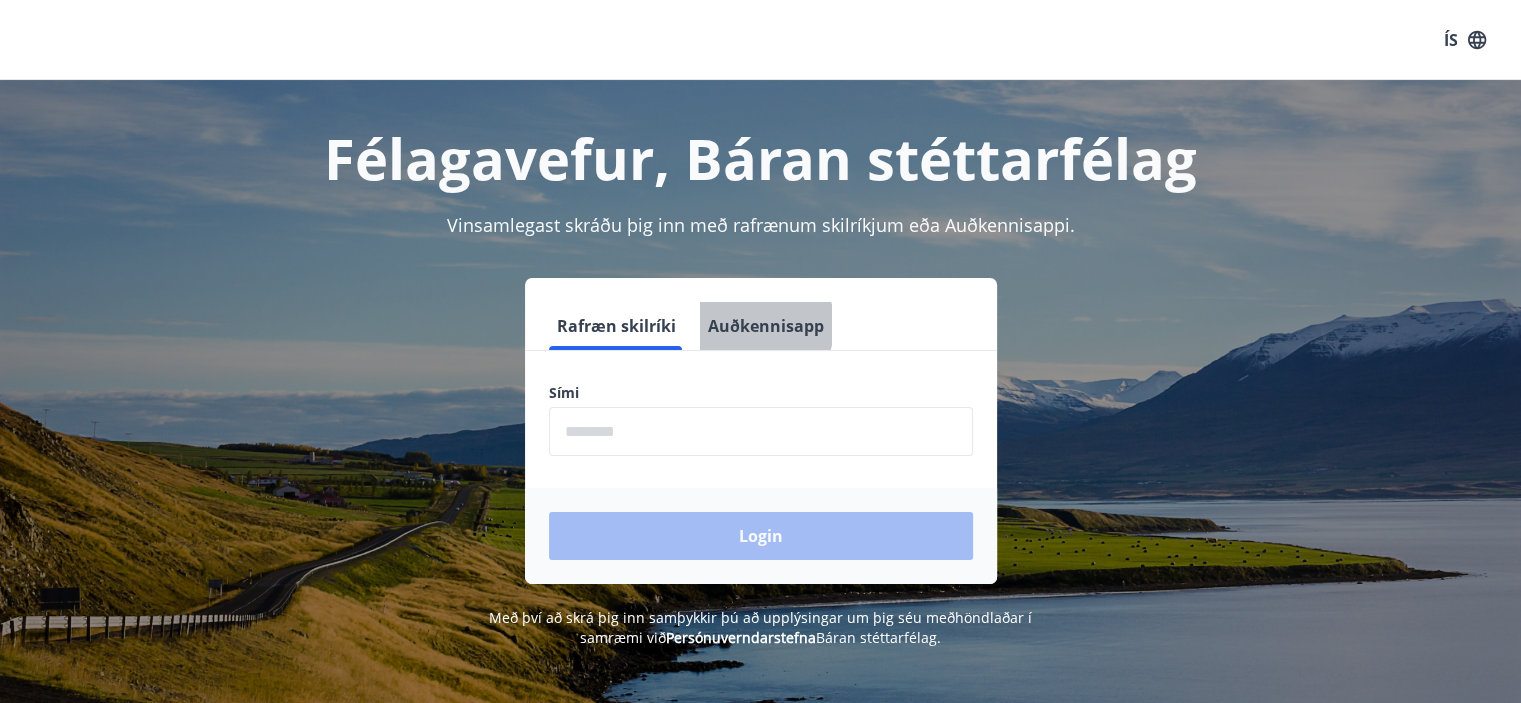 click on "Auðkennisapp" at bounding box center [766, 326] 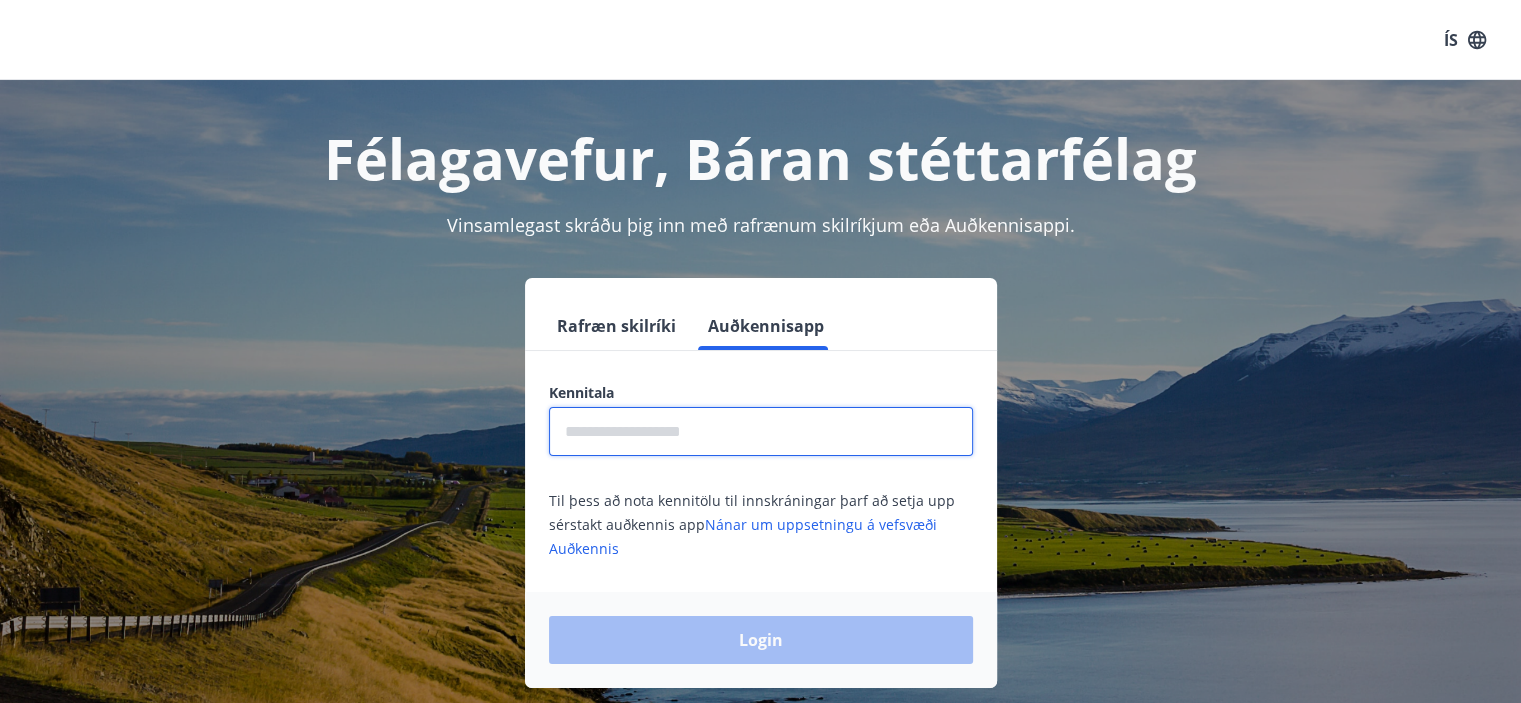 click at bounding box center (761, 431) 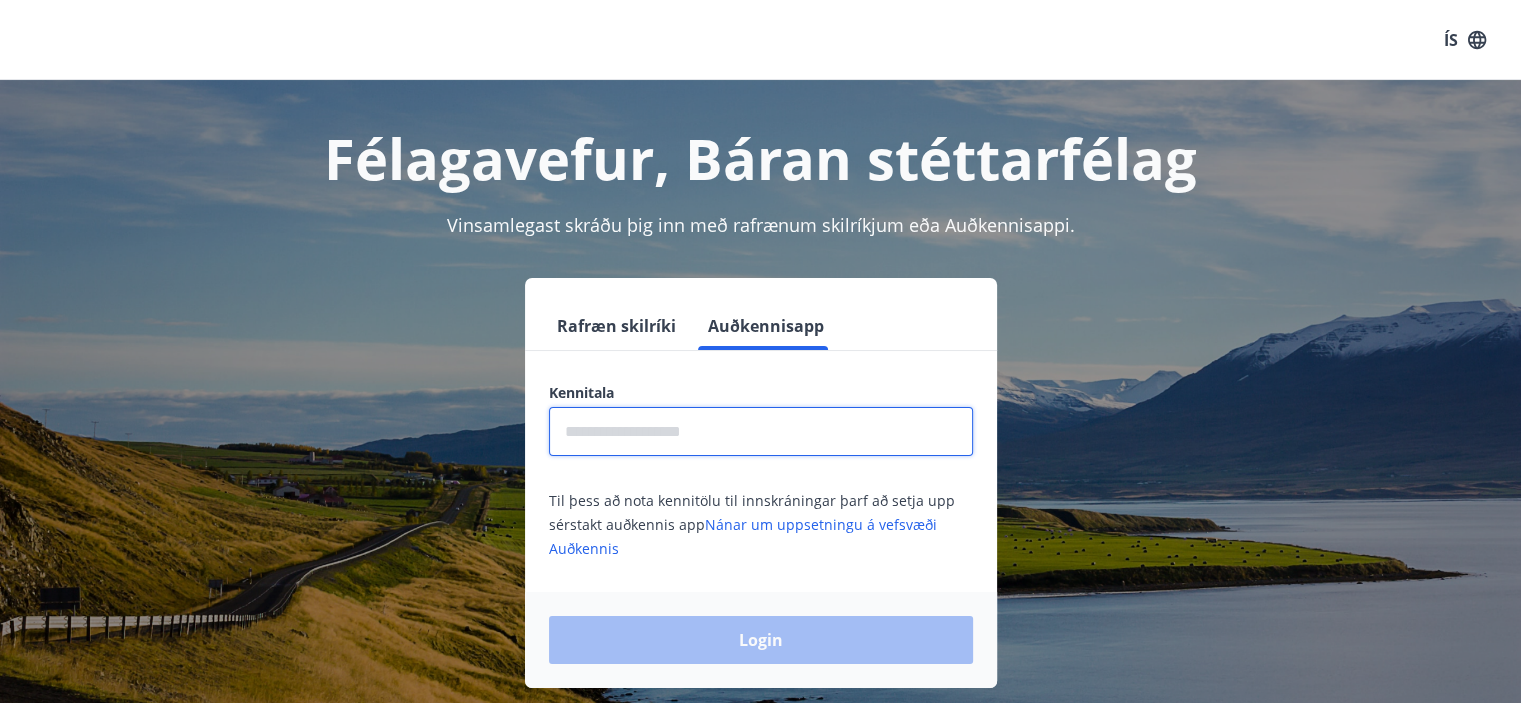 type on "**********" 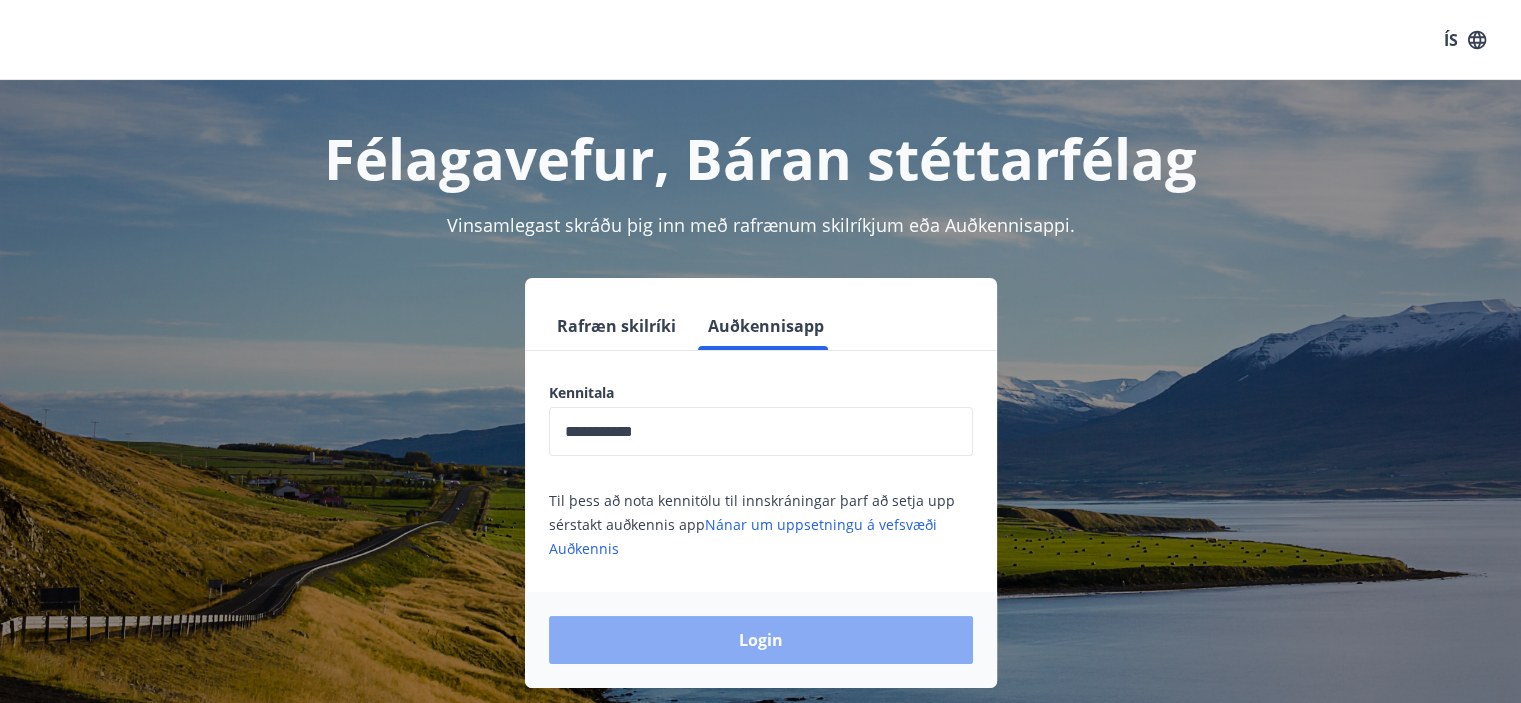 click on "Login" at bounding box center (761, 640) 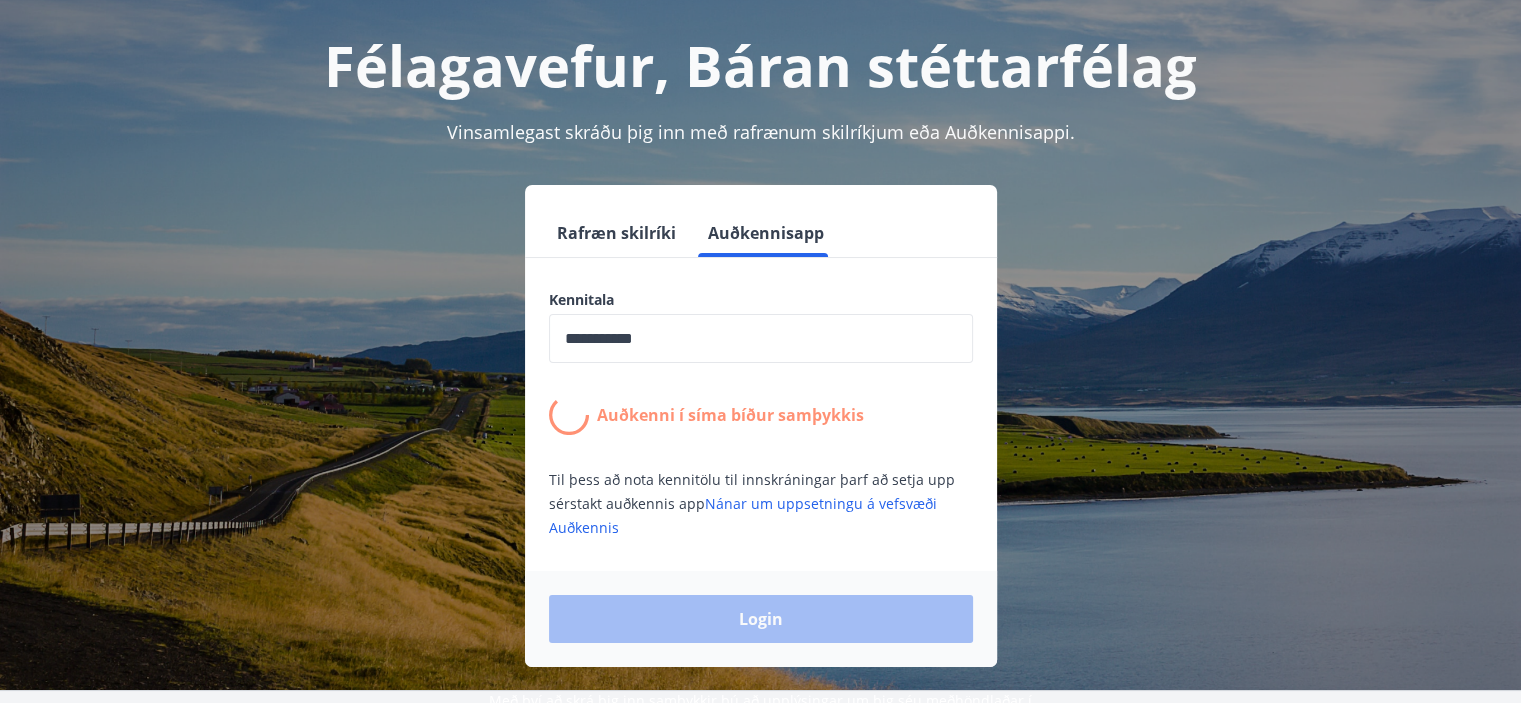scroll, scrollTop: 111, scrollLeft: 0, axis: vertical 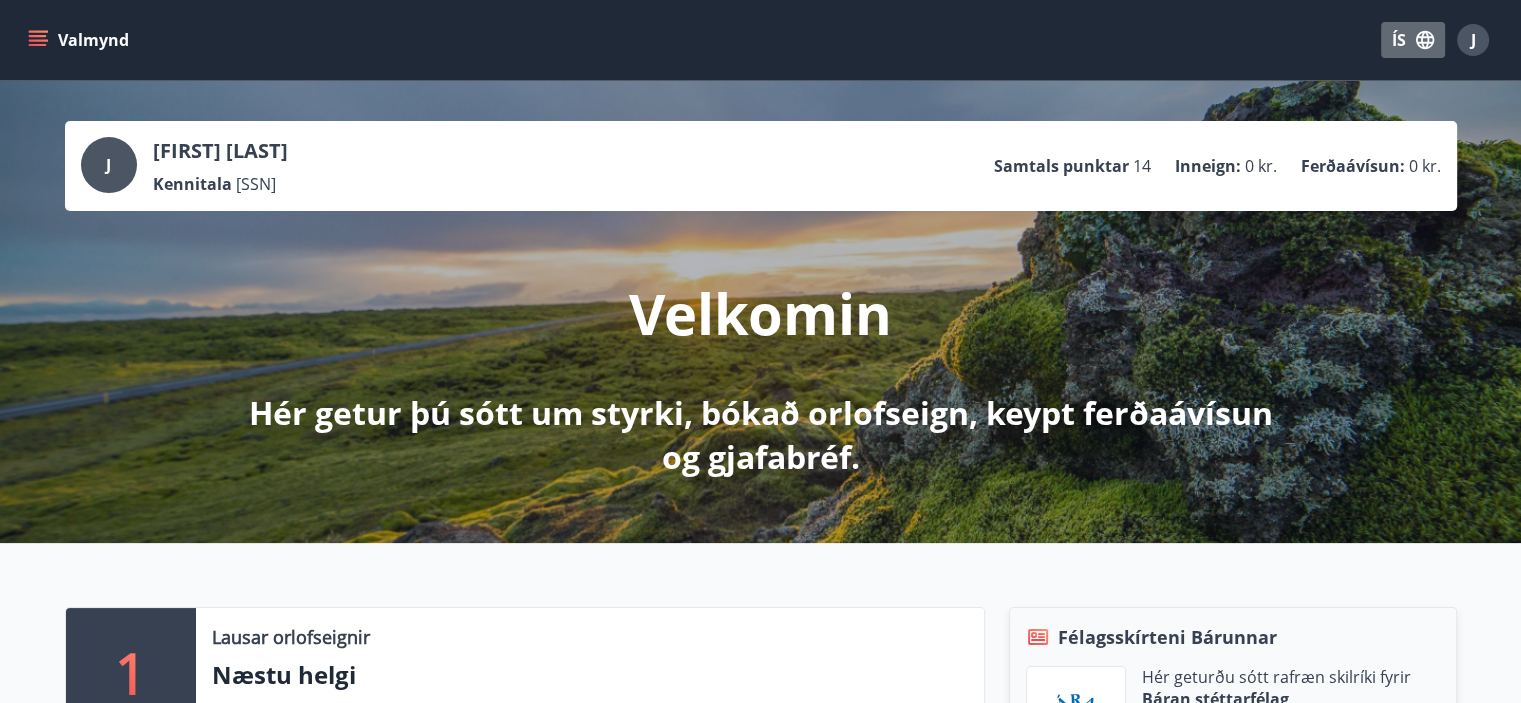 click 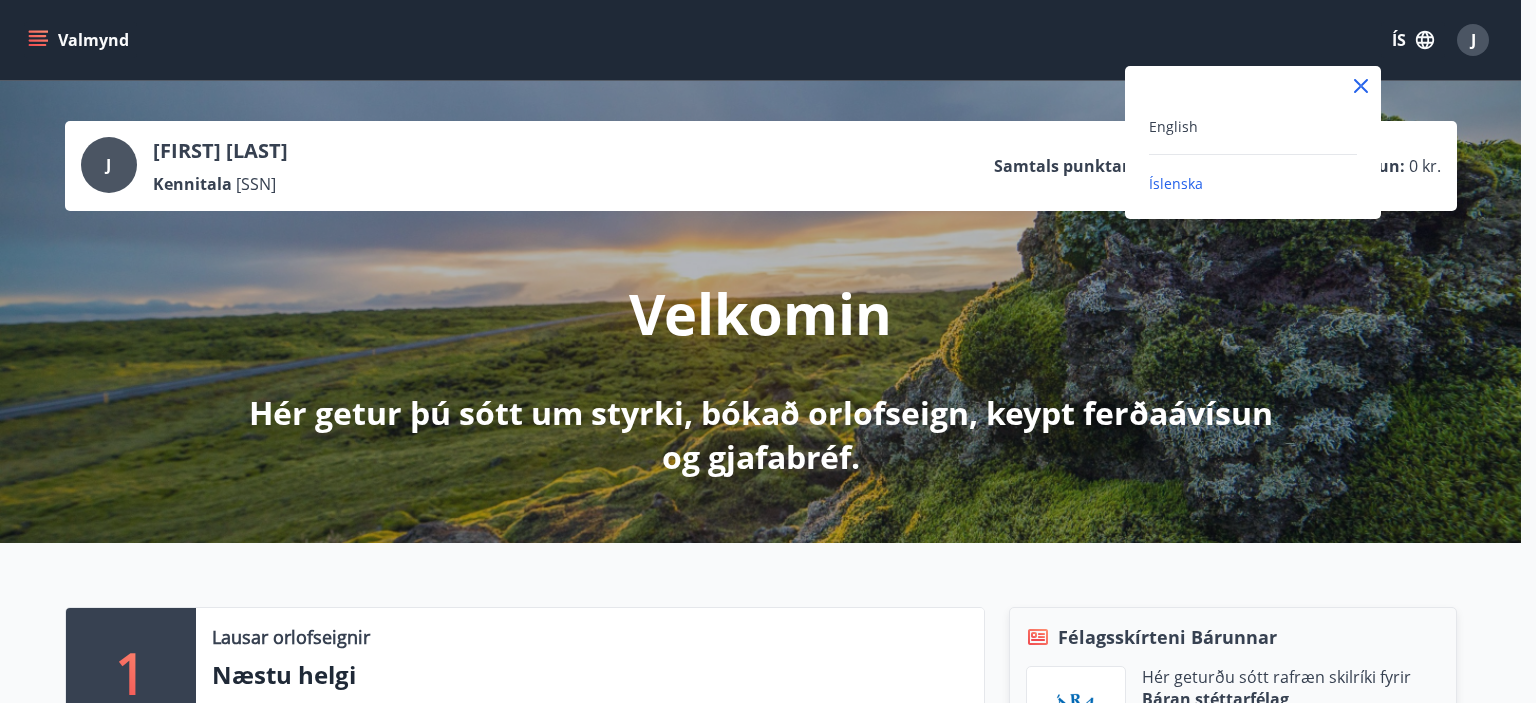 click on "English" at bounding box center [1253, 126] 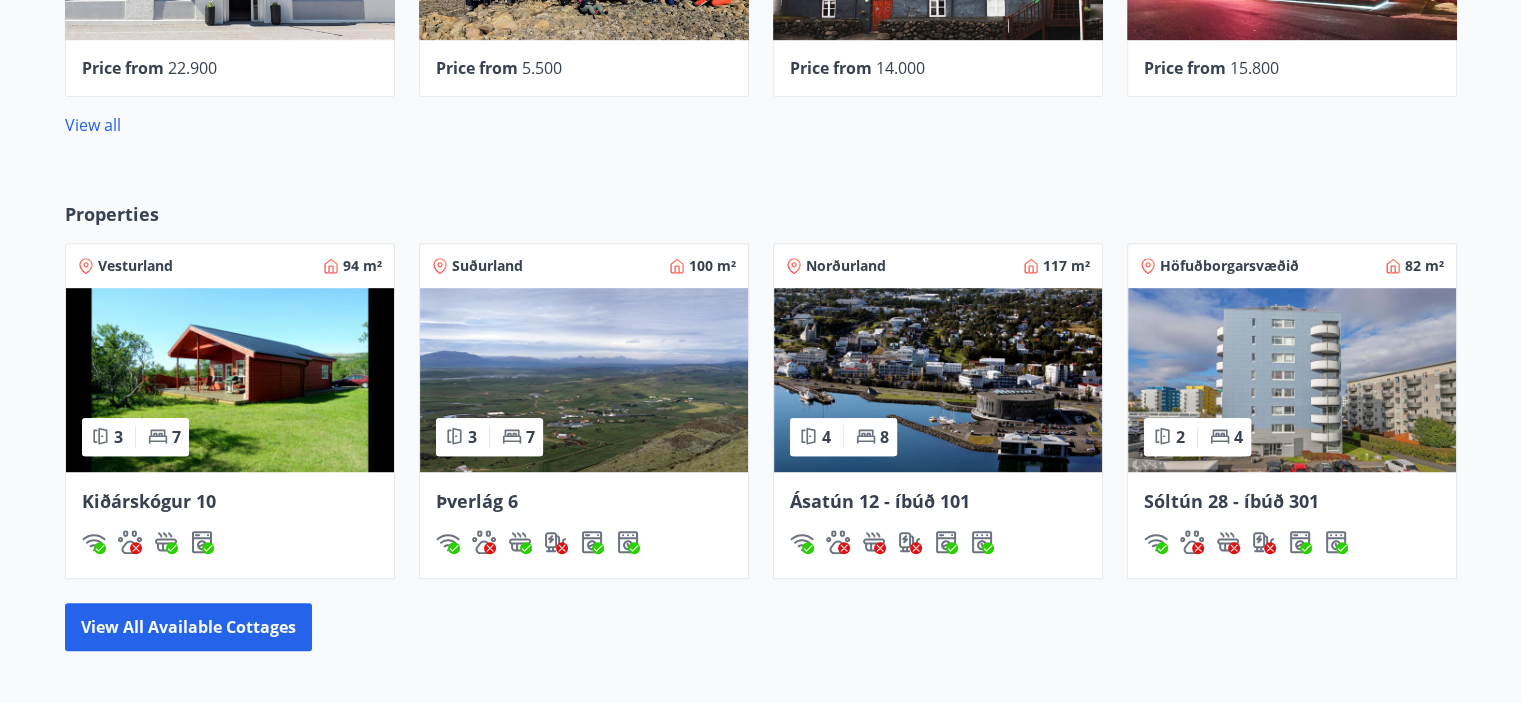 scroll, scrollTop: 1156, scrollLeft: 0, axis: vertical 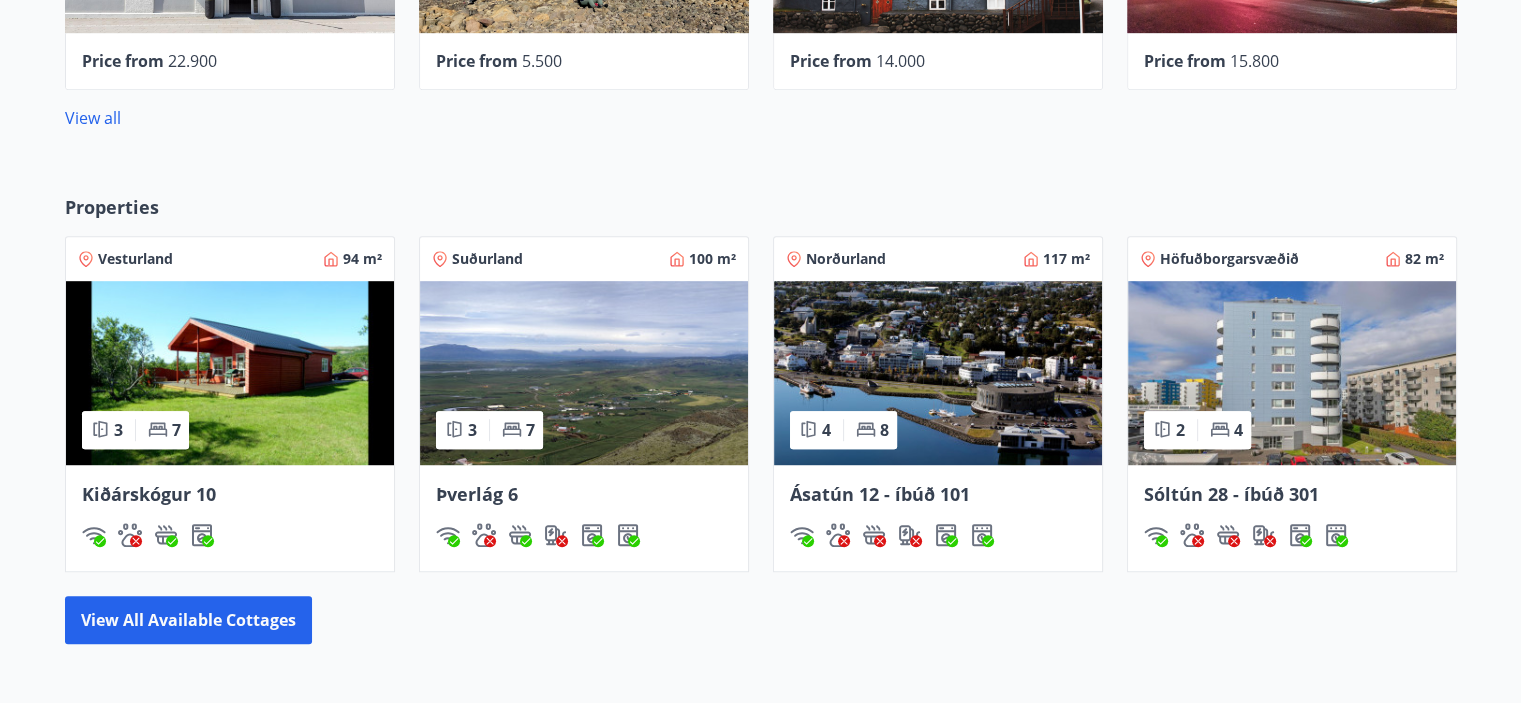 click at bounding box center [938, 373] 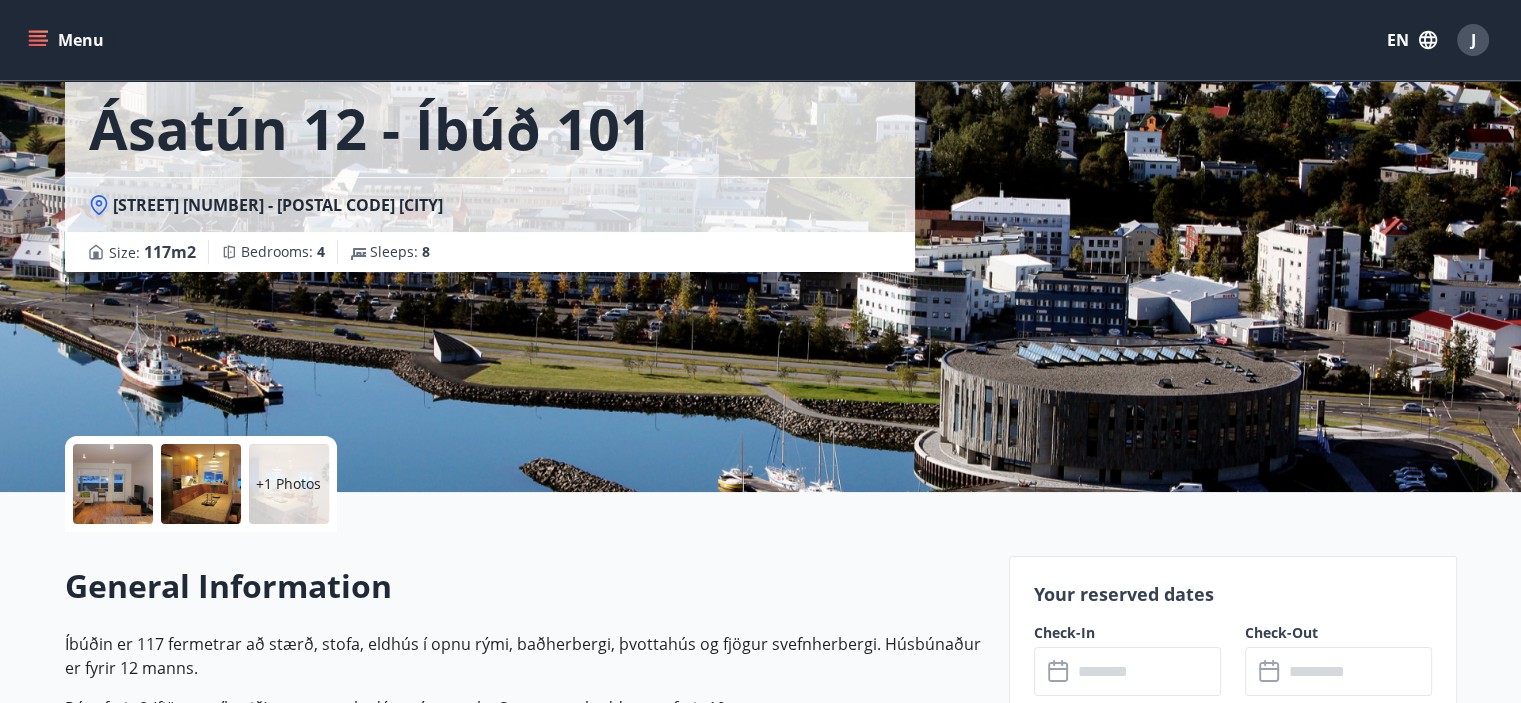 scroll, scrollTop: 0, scrollLeft: 0, axis: both 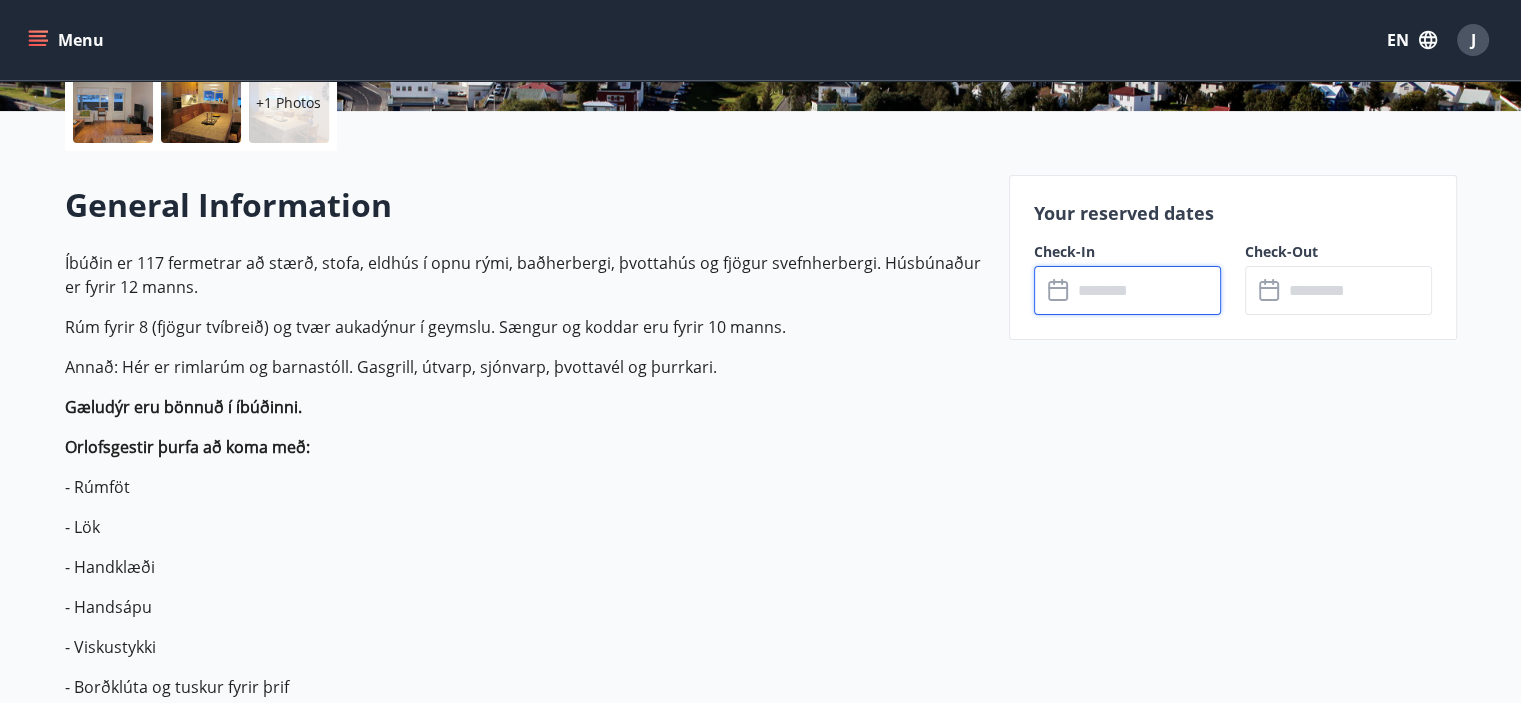 click at bounding box center (1146, 290) 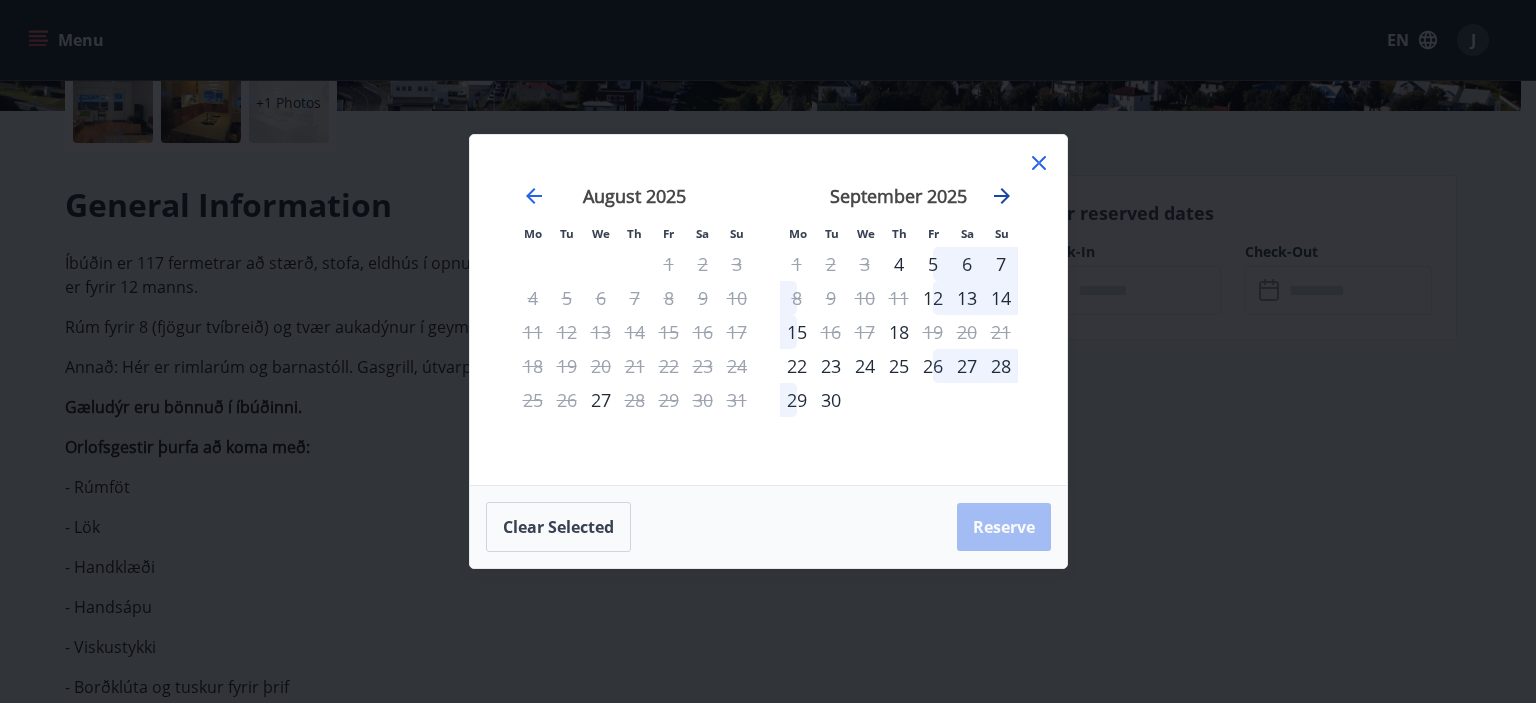 click 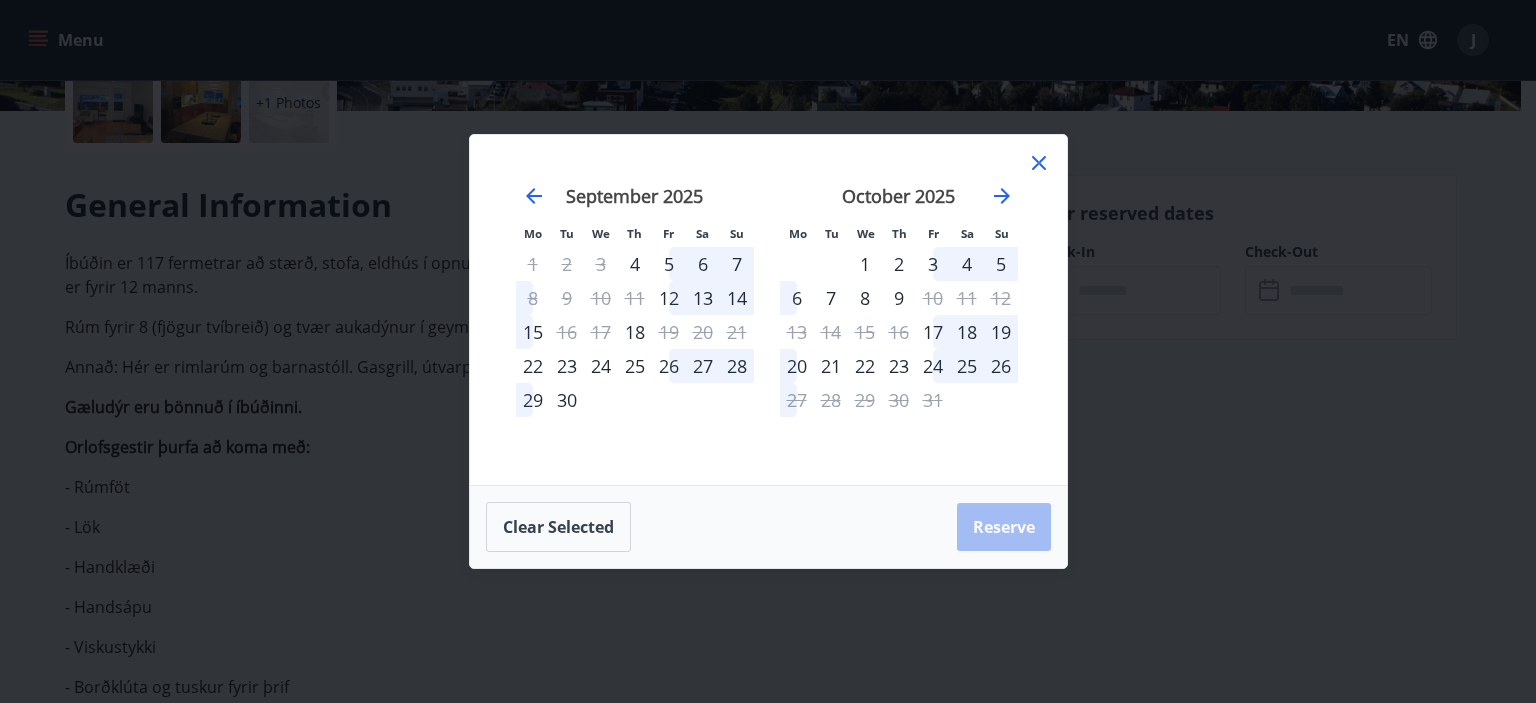 click 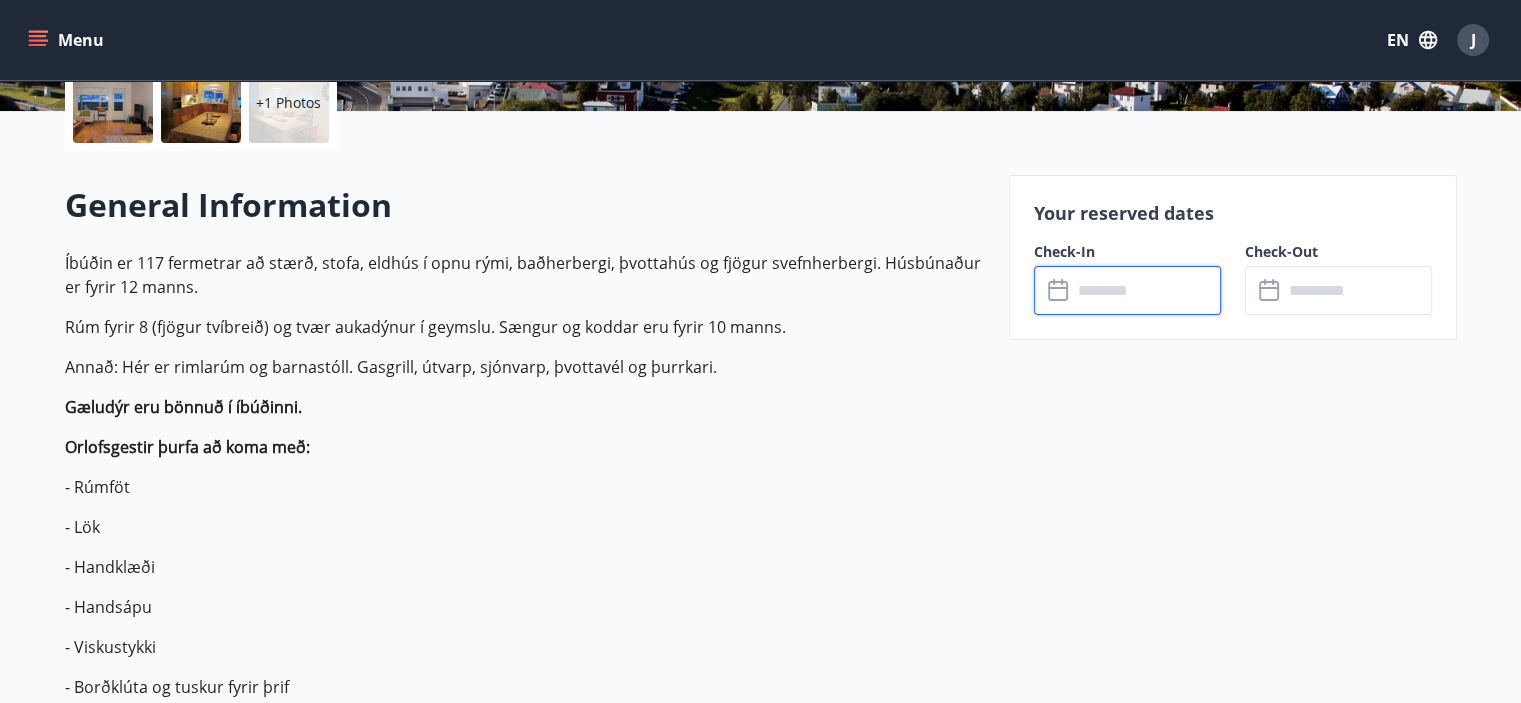 scroll, scrollTop: 0, scrollLeft: 0, axis: both 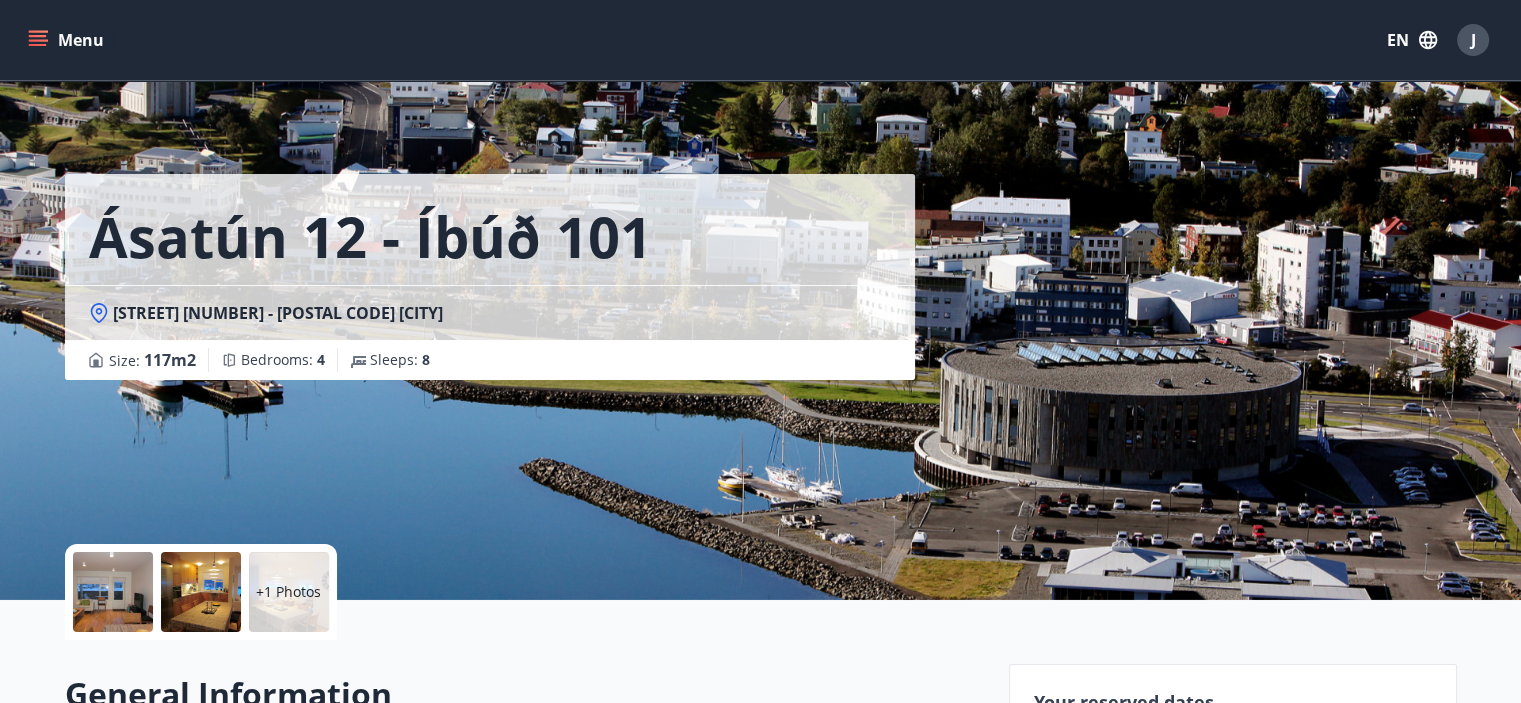 click 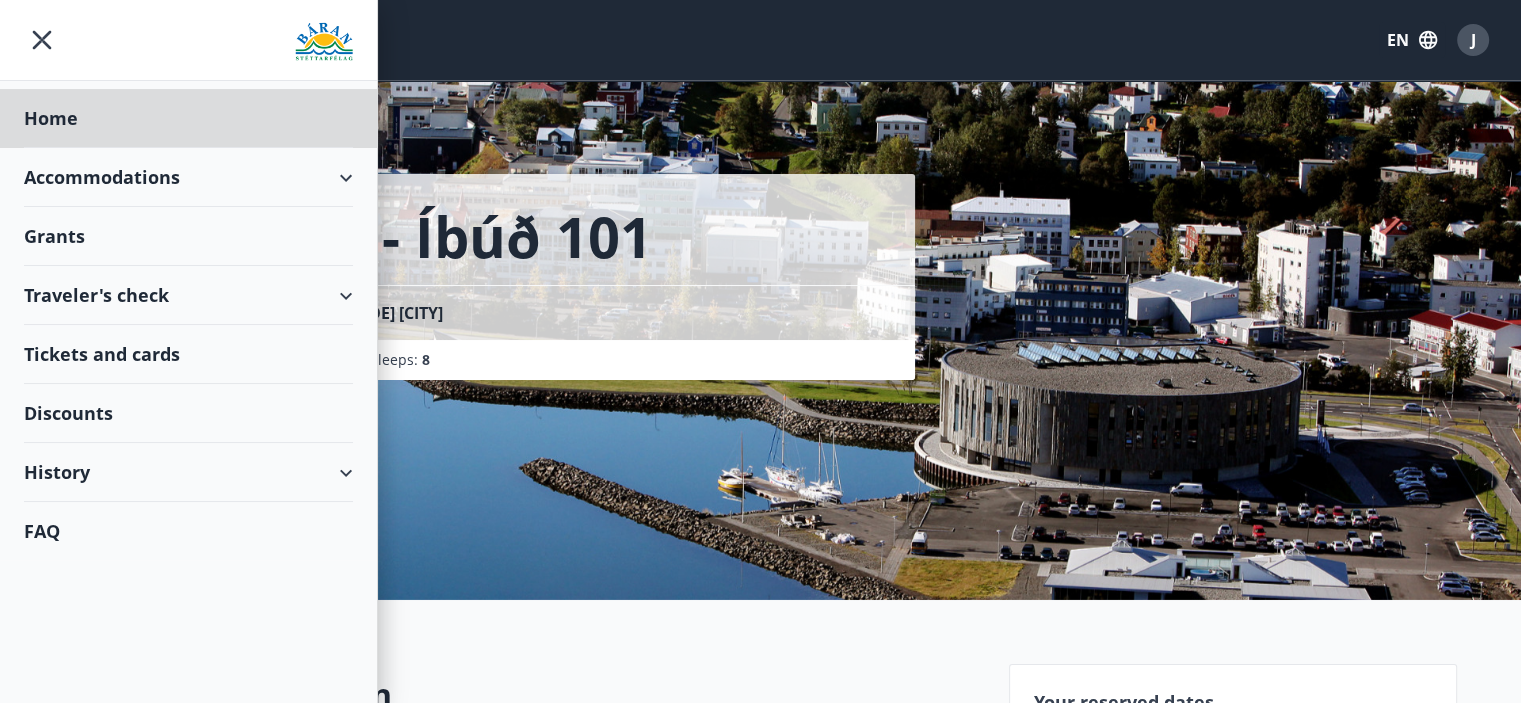 click on "Grants" at bounding box center (188, 118) 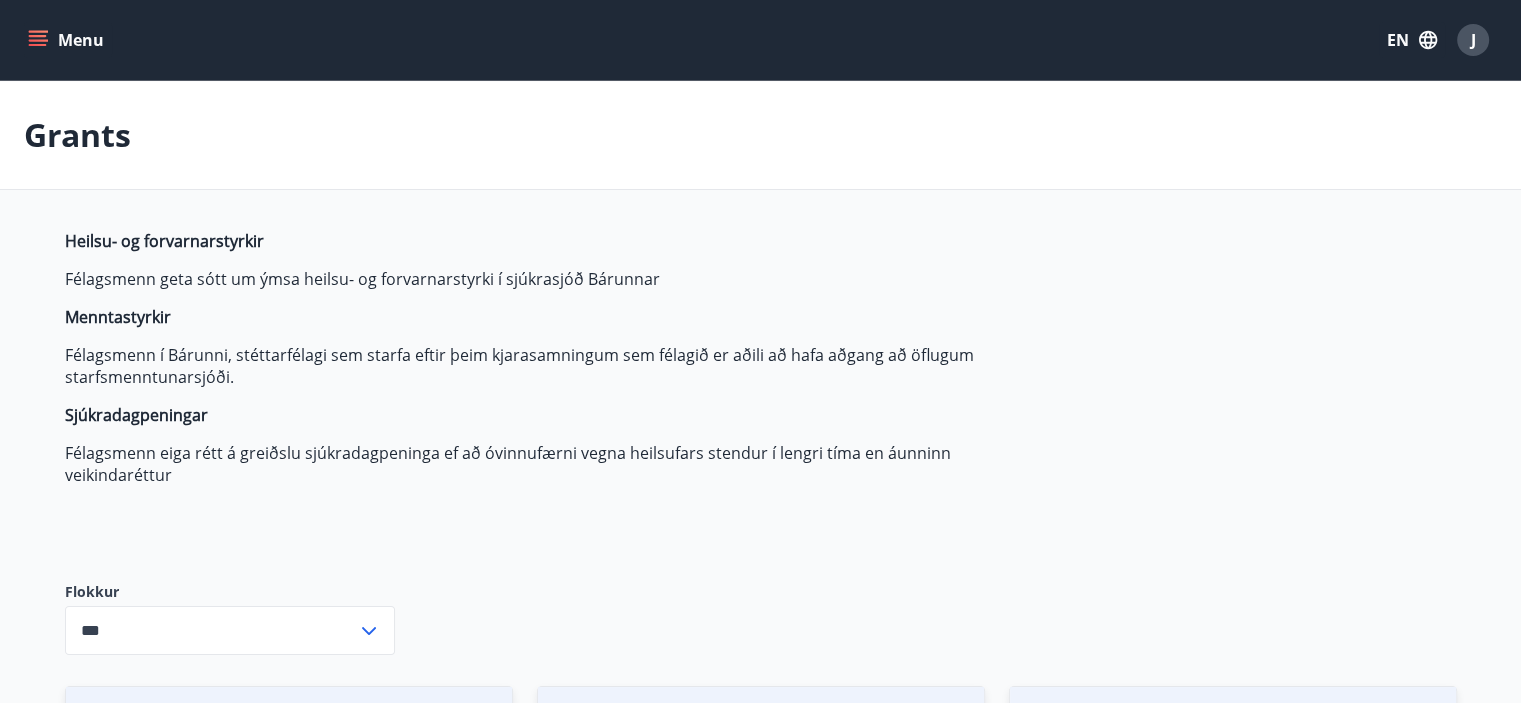 type on "***" 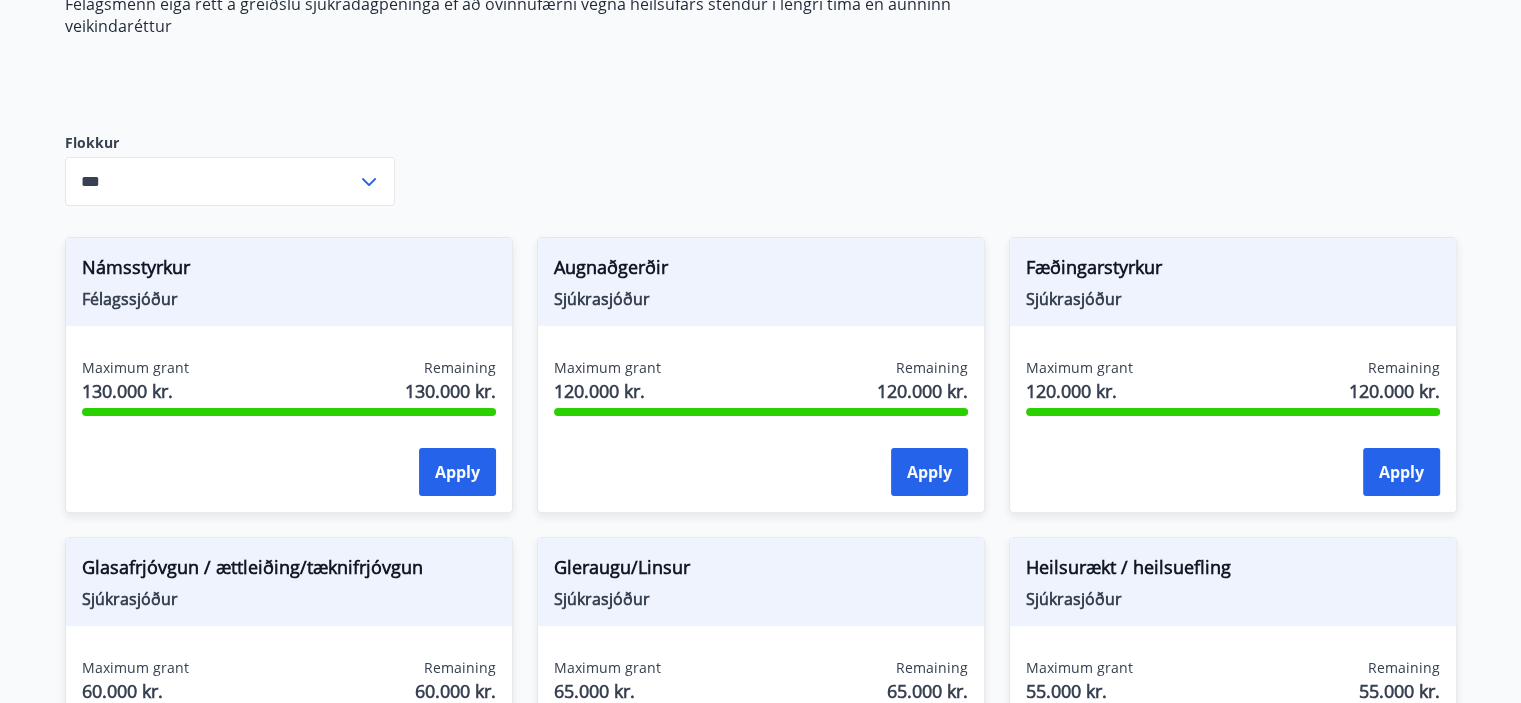 scroll, scrollTop: 472, scrollLeft: 0, axis: vertical 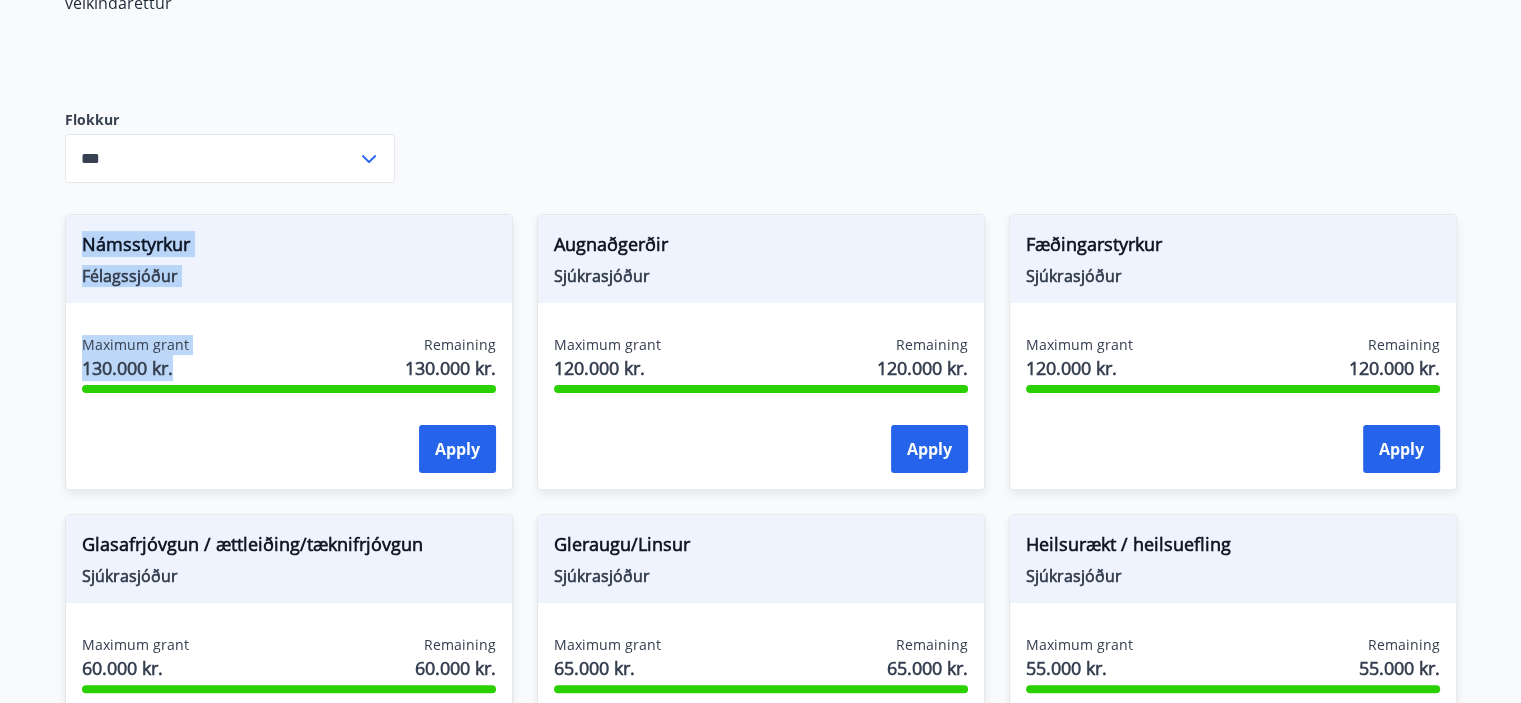 drag, startPoint x: 84, startPoint y: 233, endPoint x: 207, endPoint y: 373, distance: 186.35718 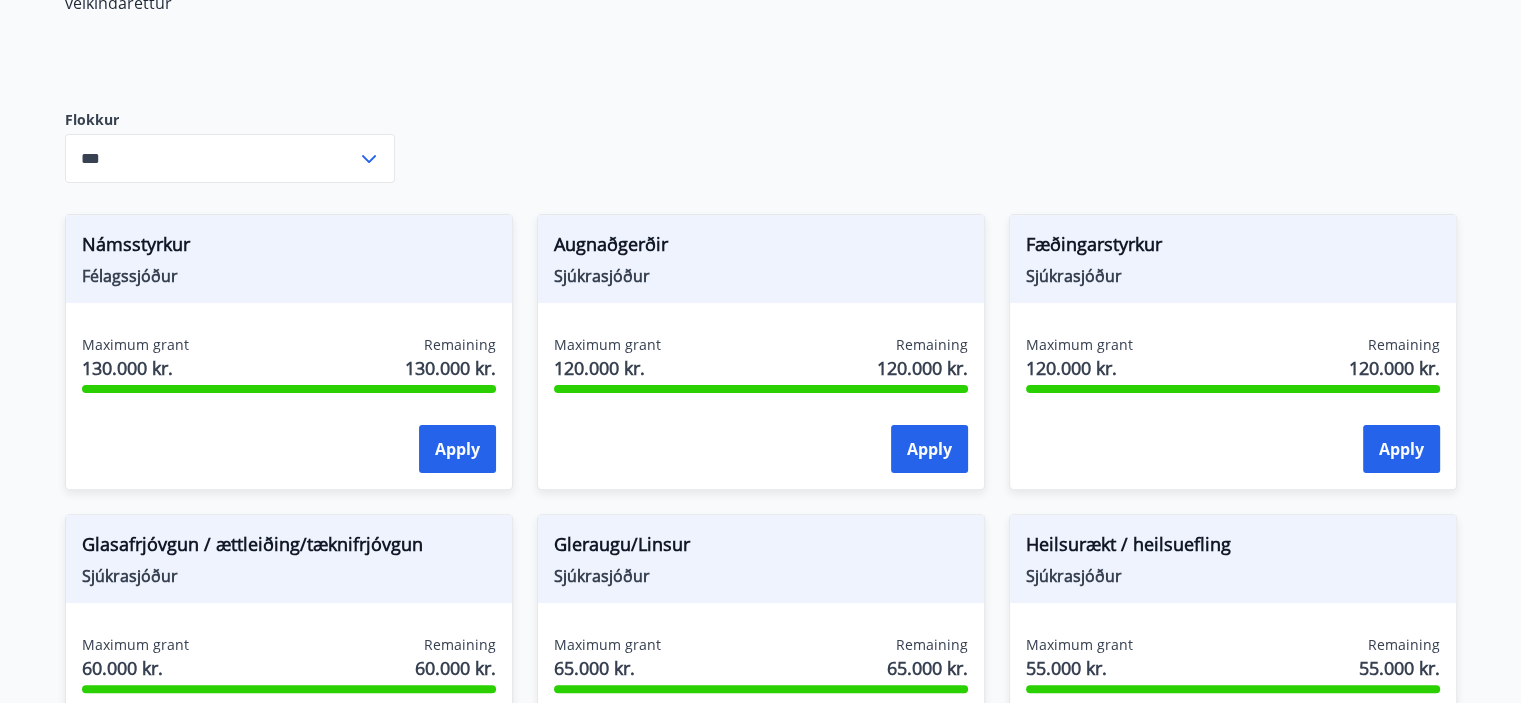 click on "Heilsu- og forvarnarstyrkir
Félagsmenn geta sótt um ýmsa heilsu- og forvarnarstyrki í sjúkrasjóð Bárunnar
Menntastyrkir
Félagsmenn í Bárunni, stéttarfélagi sem starfa eftir þeim kjarasamningum sem félagið er aðili að hafa aðgang að öflugum starfsmenntunarsjóði.
Sjúkradagpeningar
Félagsmenn eiga rétt á greiðslu sjúkradagpeninga ef að óvinnufærni vegna heilsufars stendur í lengri tíma en áunninn veikindaréttur
Flokkur *** ​ Námsstyrkur Félagssjóður Maximum grant 130.000 kr. Remaining 130.000 kr. Apply Augnaðgerðir Sjúkrasjóður Maximum grant 120.000 kr. Remaining 120.000 kr. Apply Fæðingarstyrkur Sjúkrasjóður Maximum grant 120.000 kr. Remaining 120.000 kr. Apply Glasafrjóvgun / ættleiðing/tæknifrjóvgun Sjúkrasjóður Maximum grant 60.000 kr. Remaining 60.000 kr. Apply Gleraugu/Linsur Sjúkrasjóður Maximum grant 65.000 kr. Remaining 65.000 kr. Apply Heilsurækt / heilsuefling Sjúkrasjóður Maximum grant 55.000 kr." at bounding box center [761, 736] 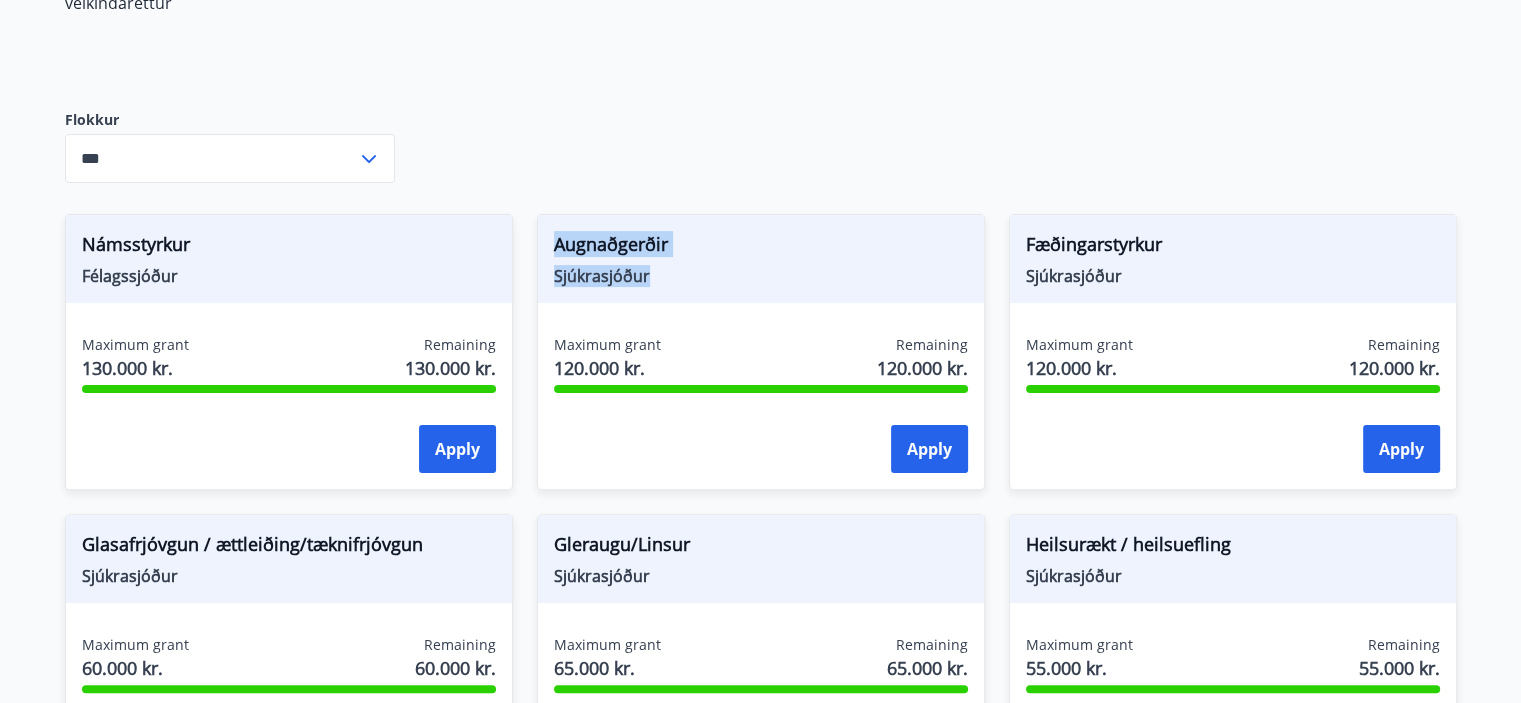 drag, startPoint x: 553, startPoint y: 239, endPoint x: 681, endPoint y: 283, distance: 135.3514 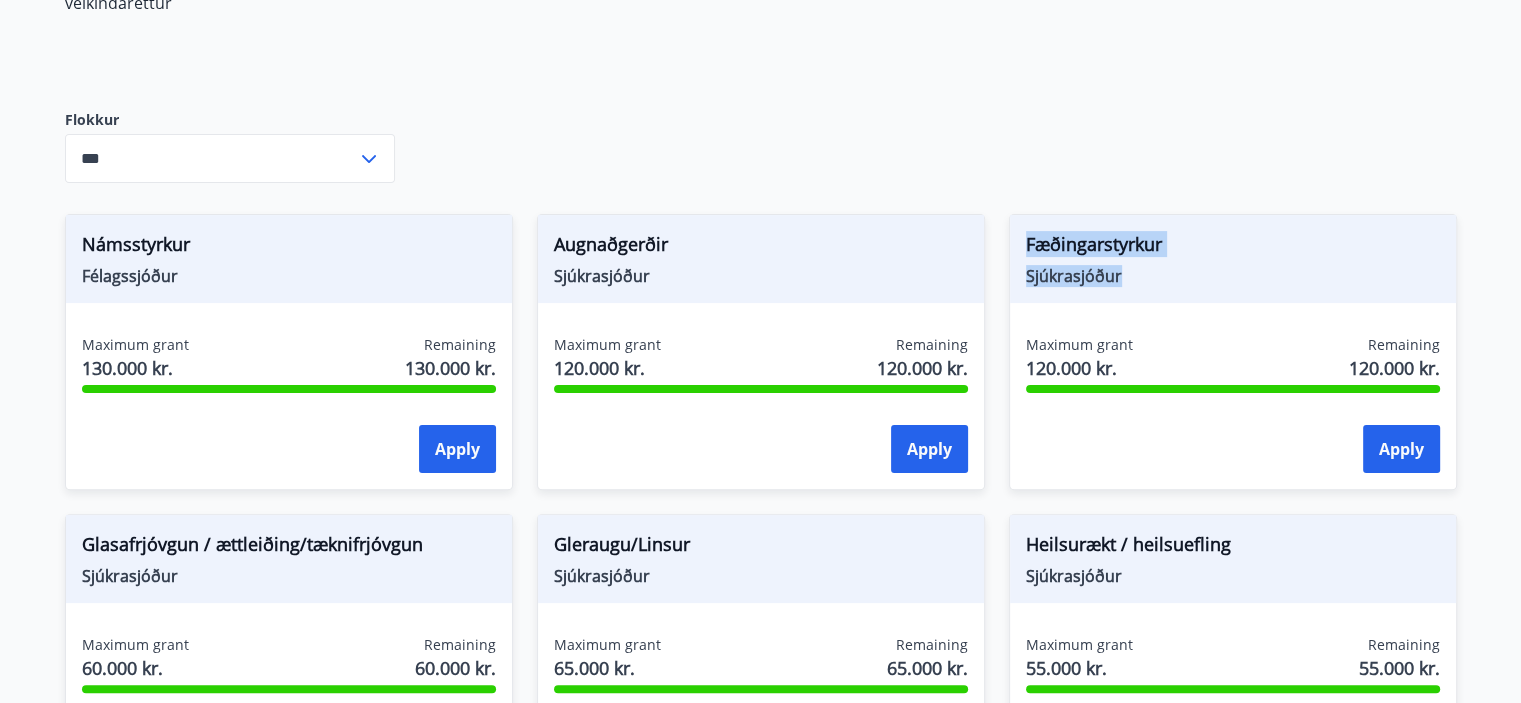 drag, startPoint x: 1027, startPoint y: 241, endPoint x: 1188, endPoint y: 284, distance: 166.64333 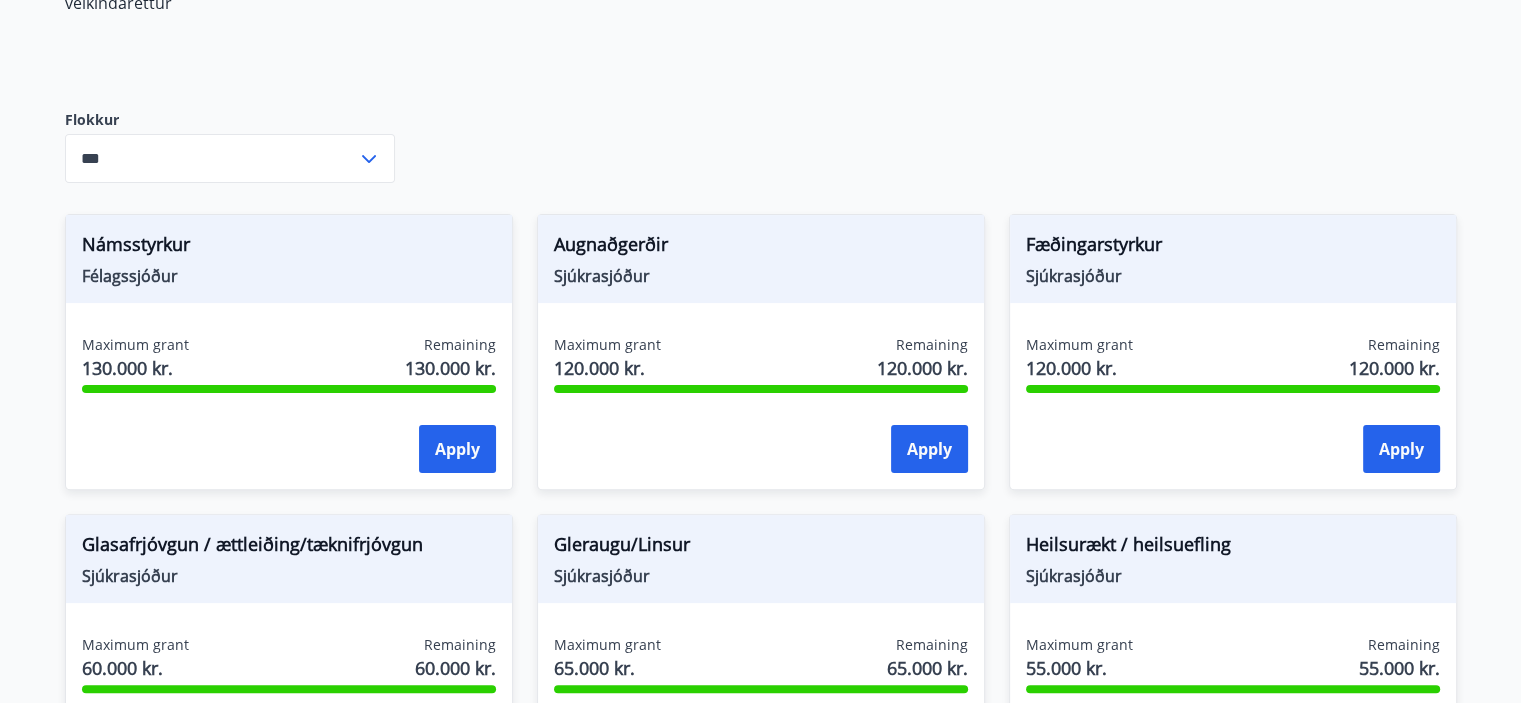 click on "Glasafrjóvgun / ættleiðing/tæknifrjóvgun" at bounding box center (289, 548) 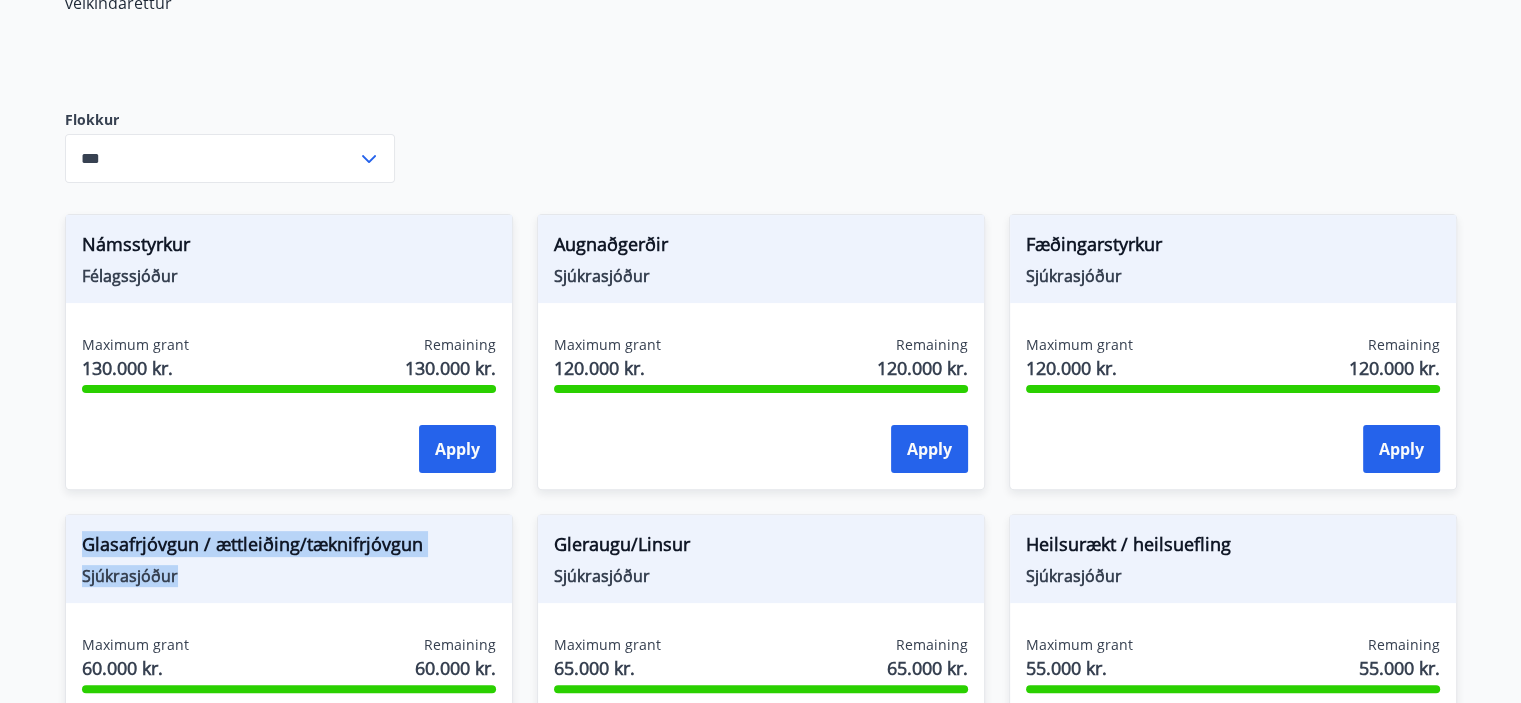 drag, startPoint x: 82, startPoint y: 541, endPoint x: 166, endPoint y: 575, distance: 90.62009 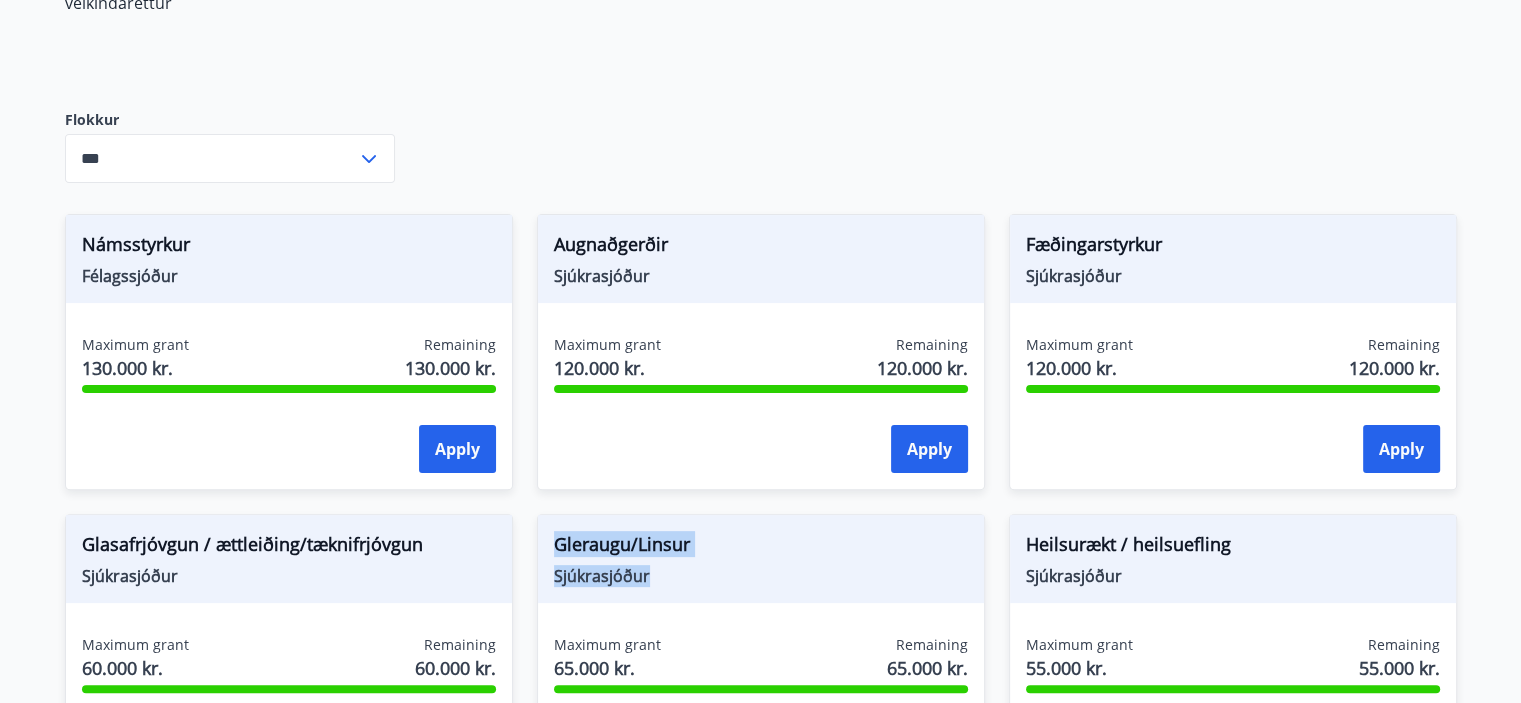 drag, startPoint x: 556, startPoint y: 544, endPoint x: 660, endPoint y: 581, distance: 110.38569 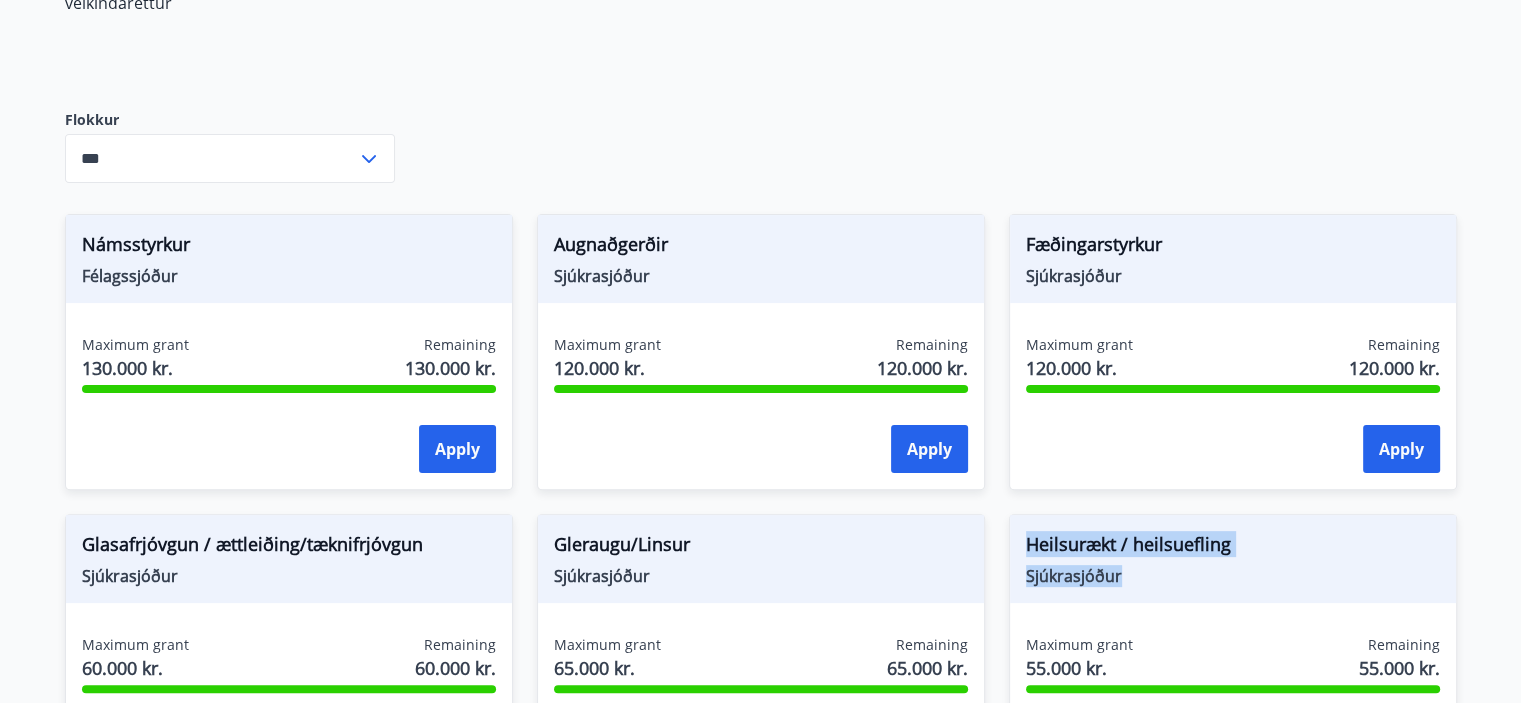 drag, startPoint x: 1030, startPoint y: 542, endPoint x: 1124, endPoint y: 577, distance: 100.304535 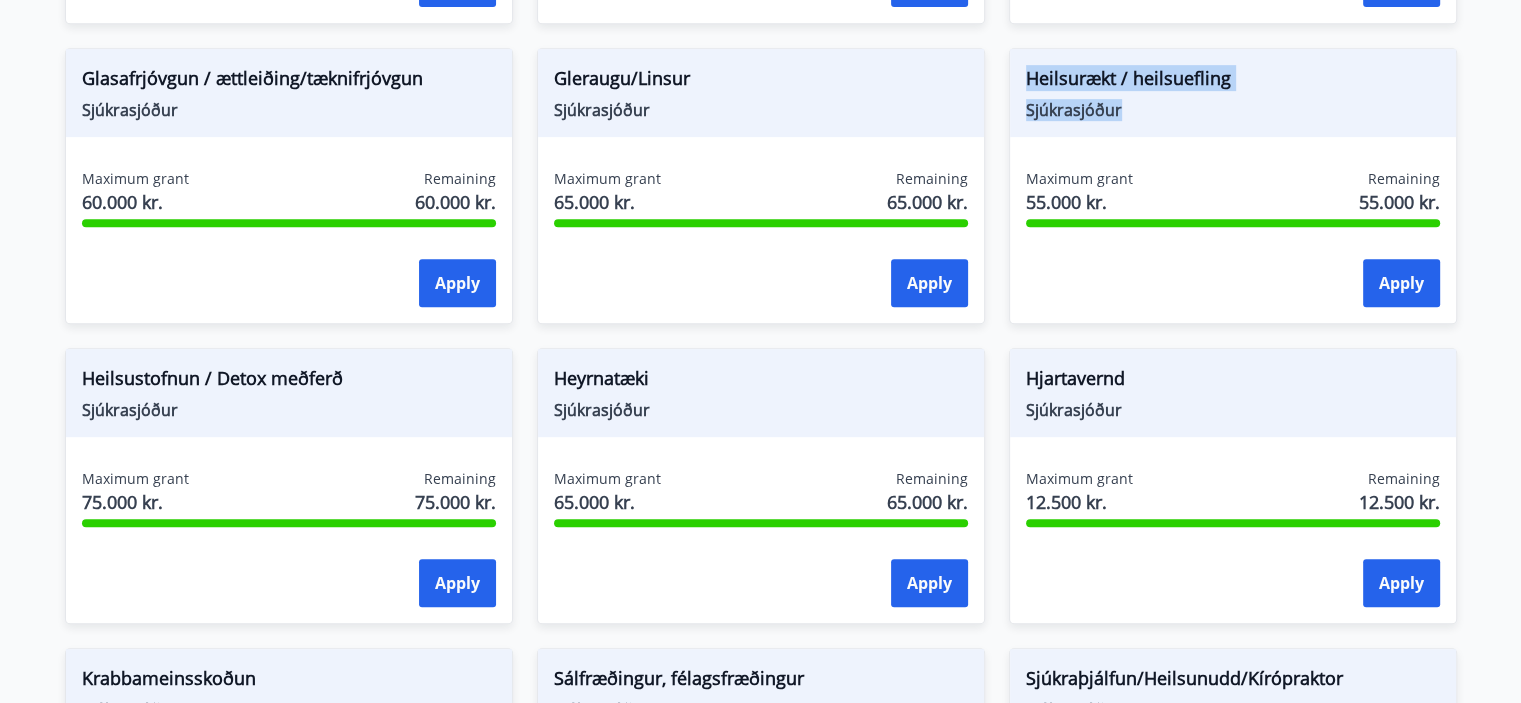 scroll, scrollTop: 977, scrollLeft: 0, axis: vertical 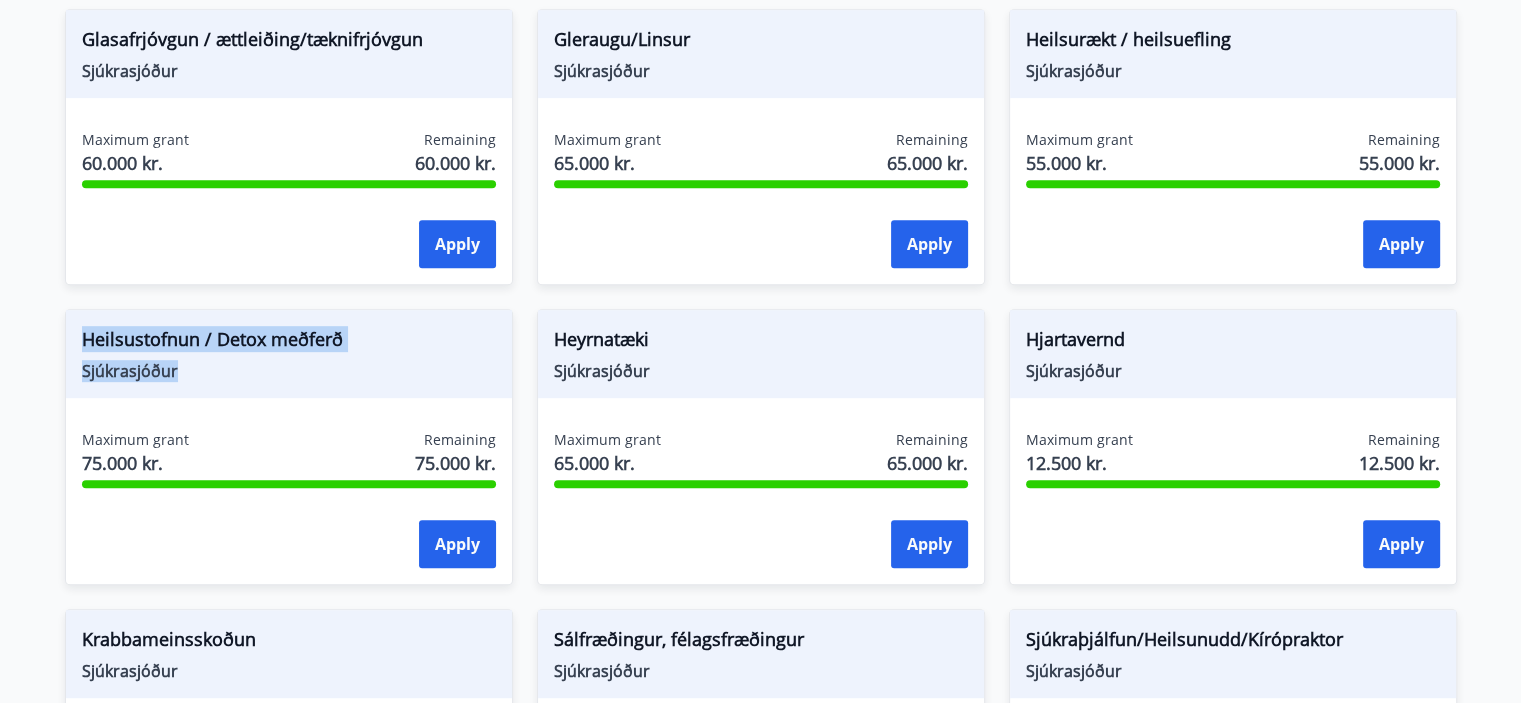 drag, startPoint x: 83, startPoint y: 334, endPoint x: 188, endPoint y: 363, distance: 108.93117 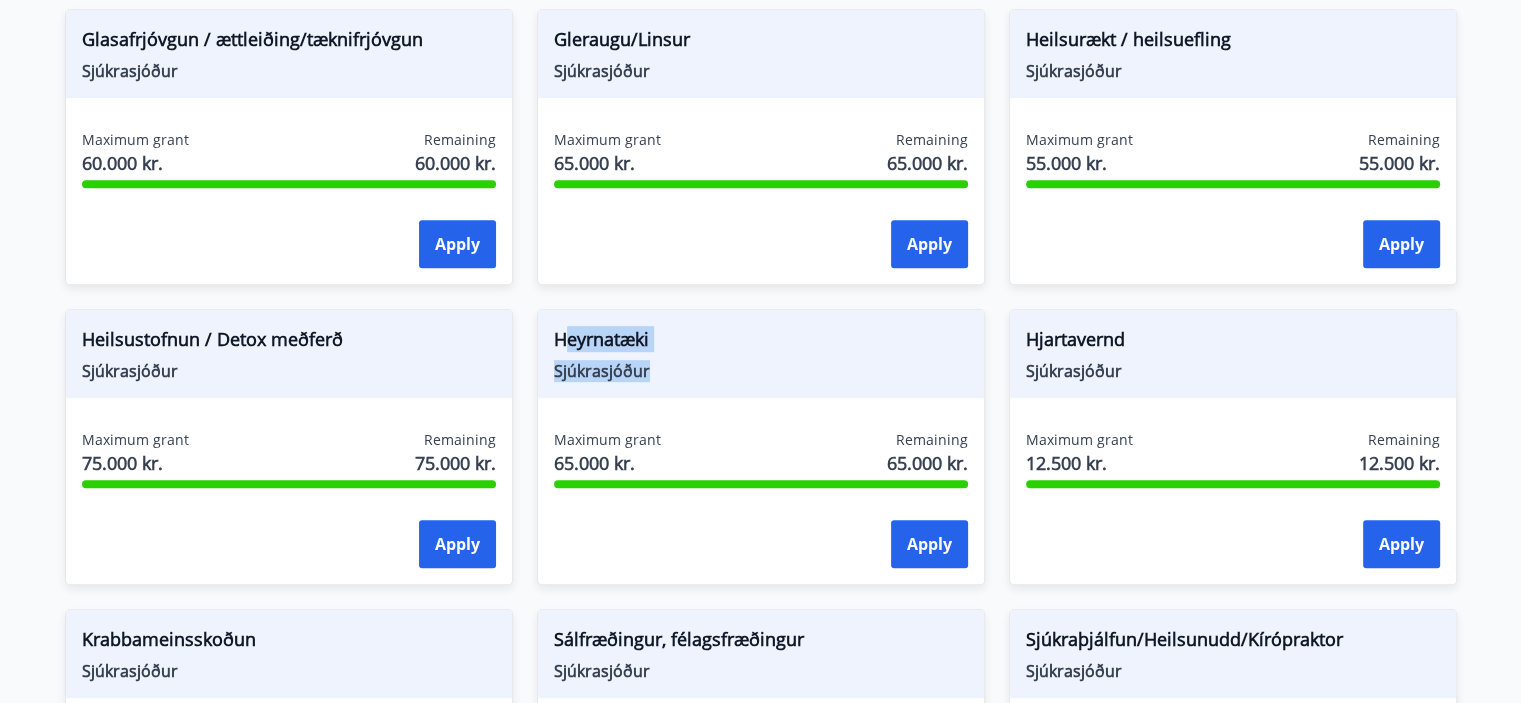 drag, startPoint x: 561, startPoint y: 340, endPoint x: 688, endPoint y: 370, distance: 130.49521 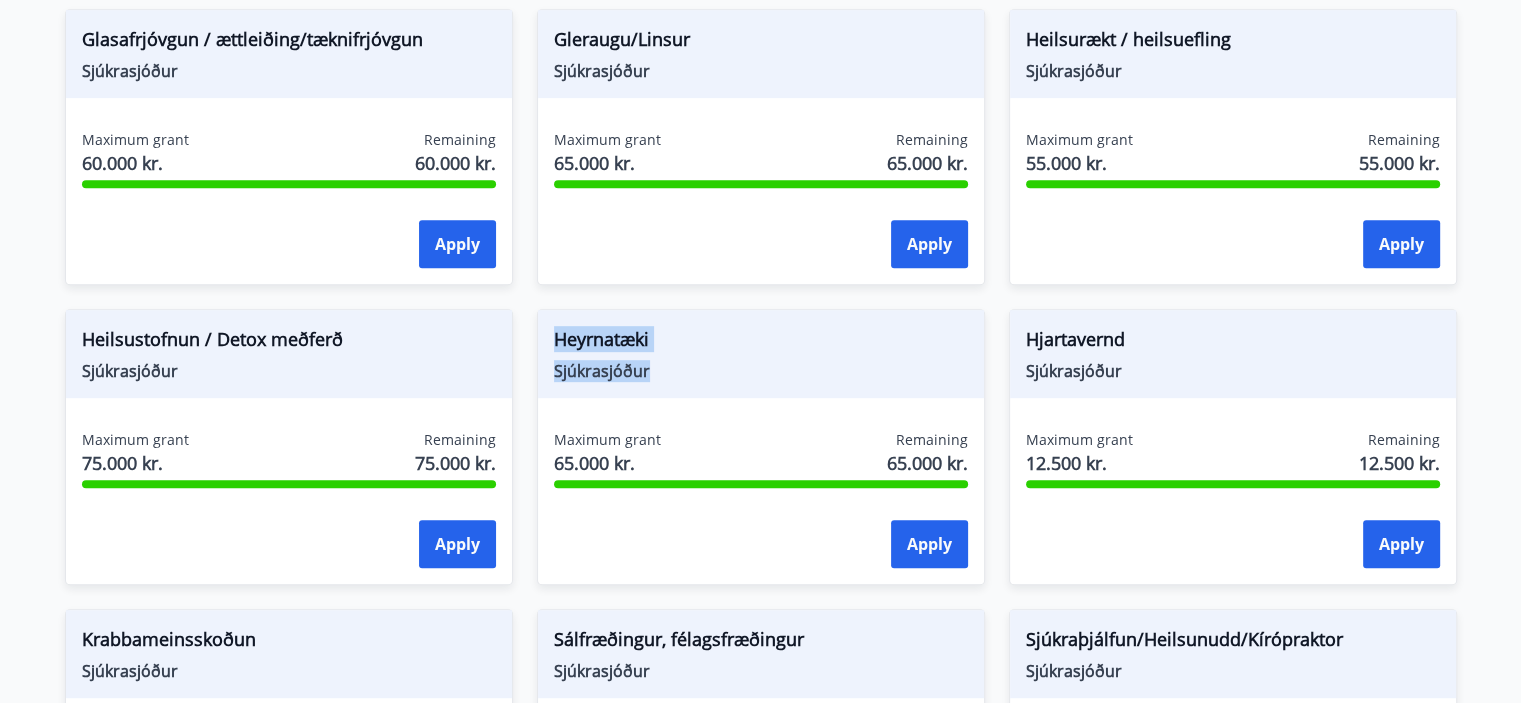 drag, startPoint x: 555, startPoint y: 333, endPoint x: 659, endPoint y: 376, distance: 112.53888 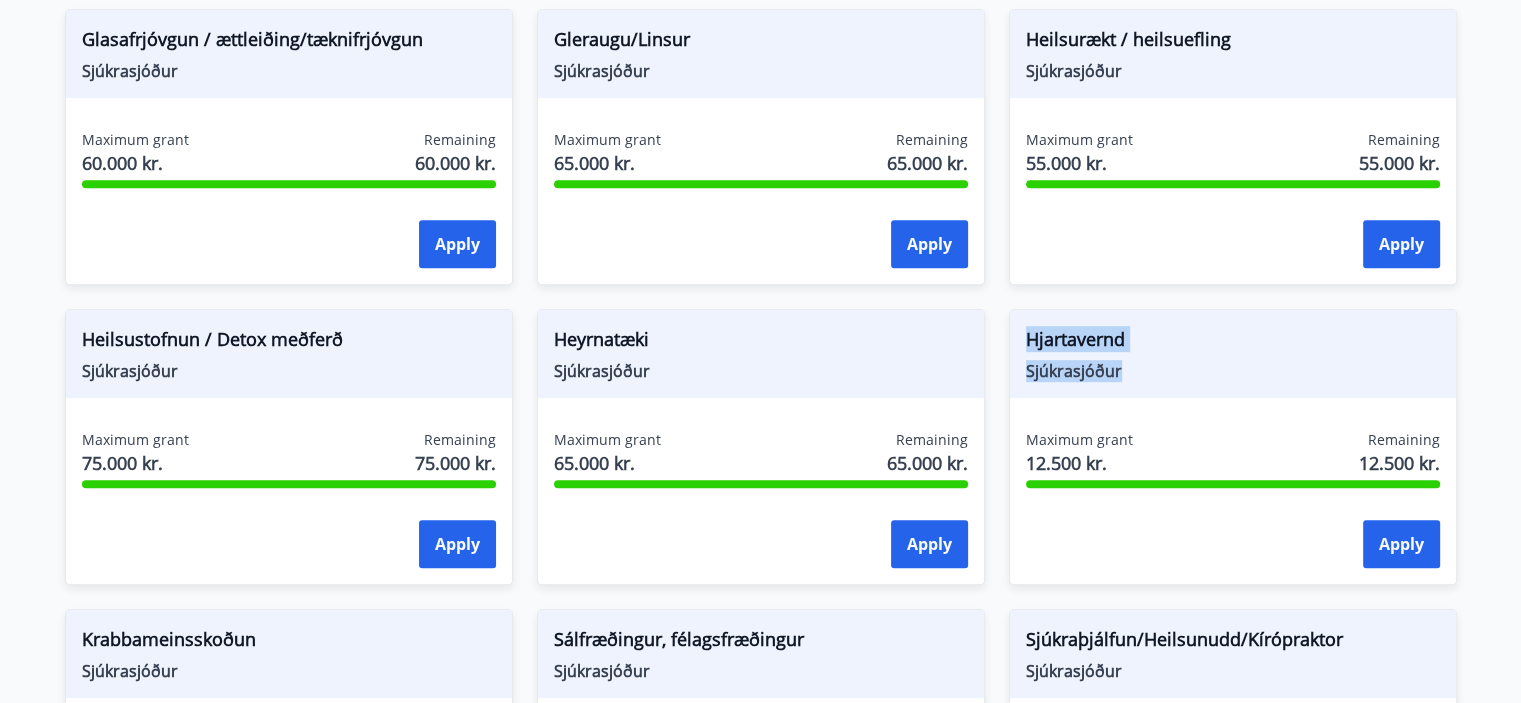 drag, startPoint x: 1031, startPoint y: 336, endPoint x: 1151, endPoint y: 382, distance: 128.51459 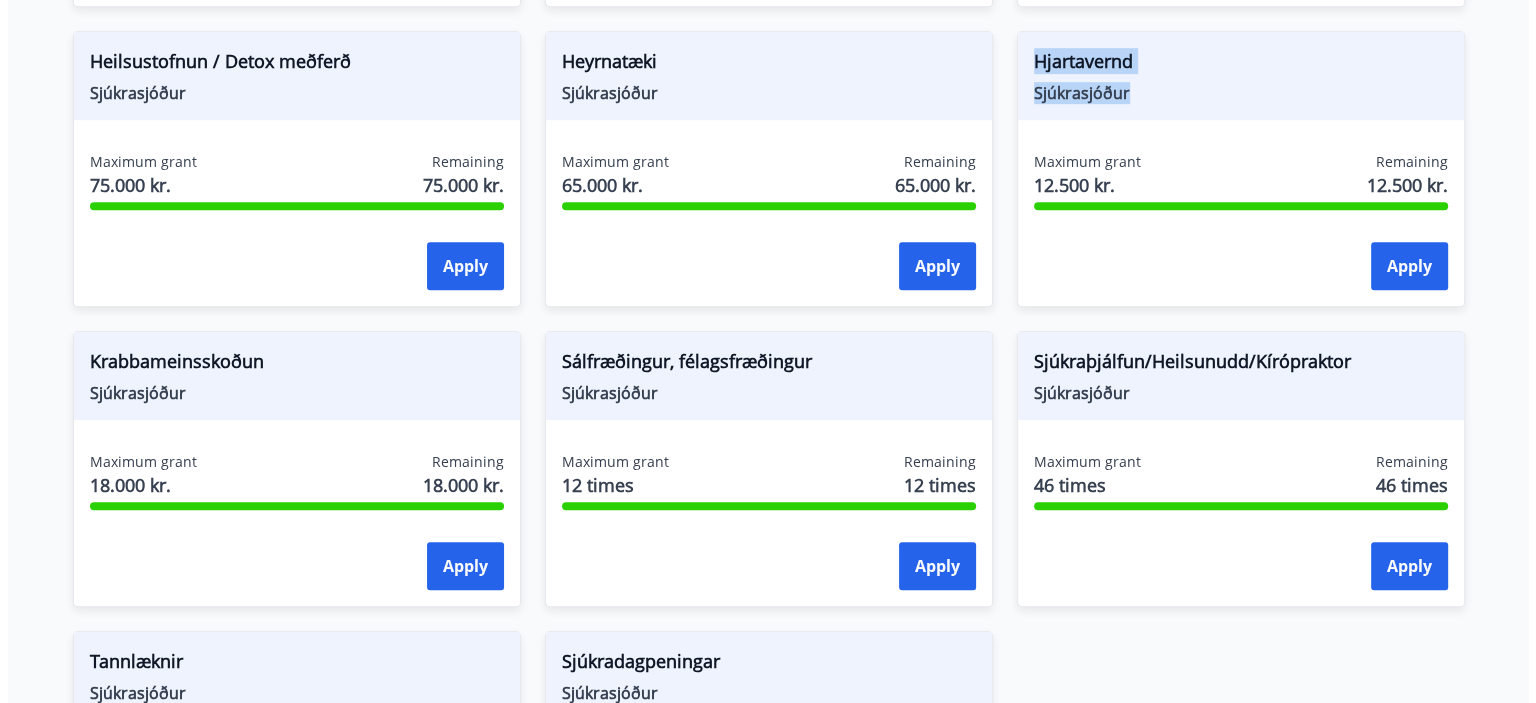 scroll, scrollTop: 1283, scrollLeft: 0, axis: vertical 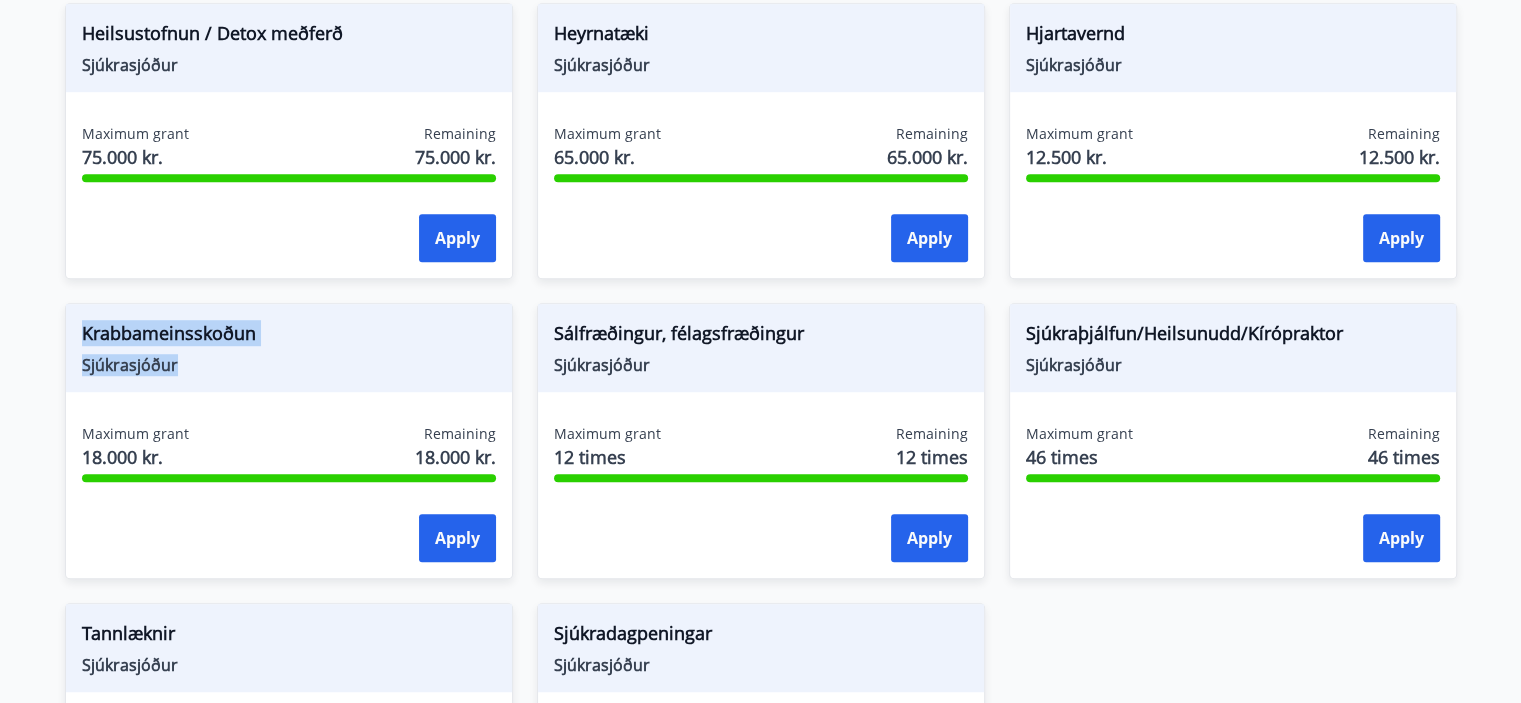 drag, startPoint x: 84, startPoint y: 327, endPoint x: 240, endPoint y: 373, distance: 162.6407 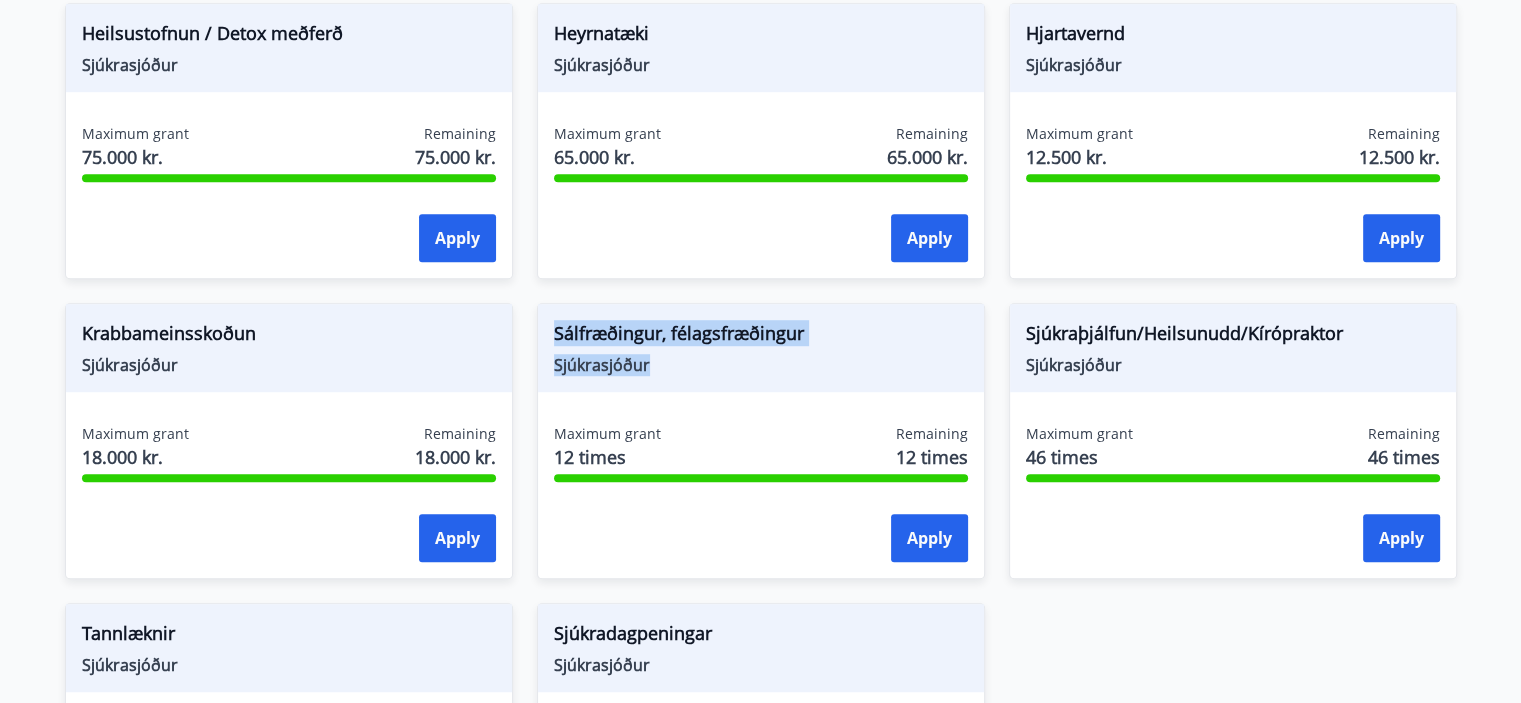 drag, startPoint x: 554, startPoint y: 327, endPoint x: 649, endPoint y: 371, distance: 104.69479 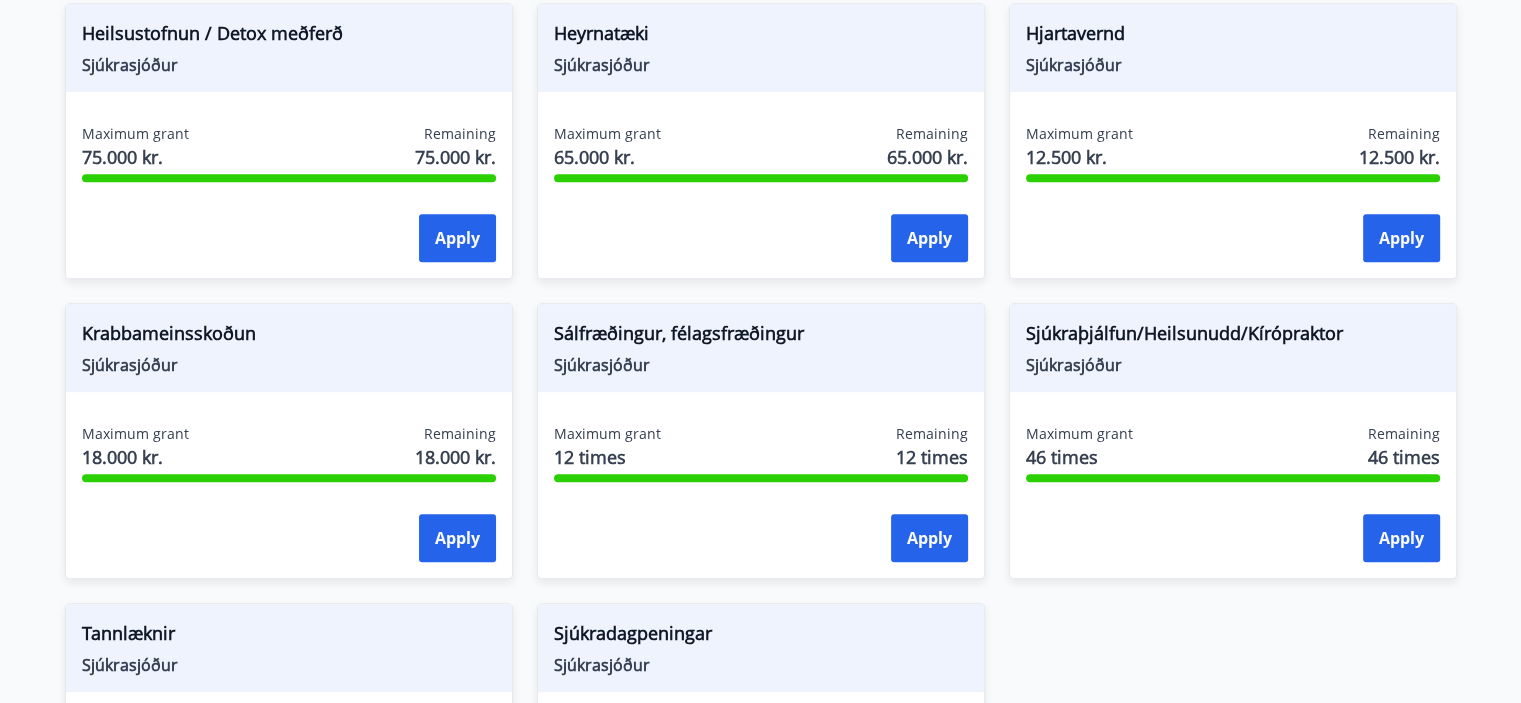 click on "Sálfræðingur, félagsfræðingur" at bounding box center (761, 337) 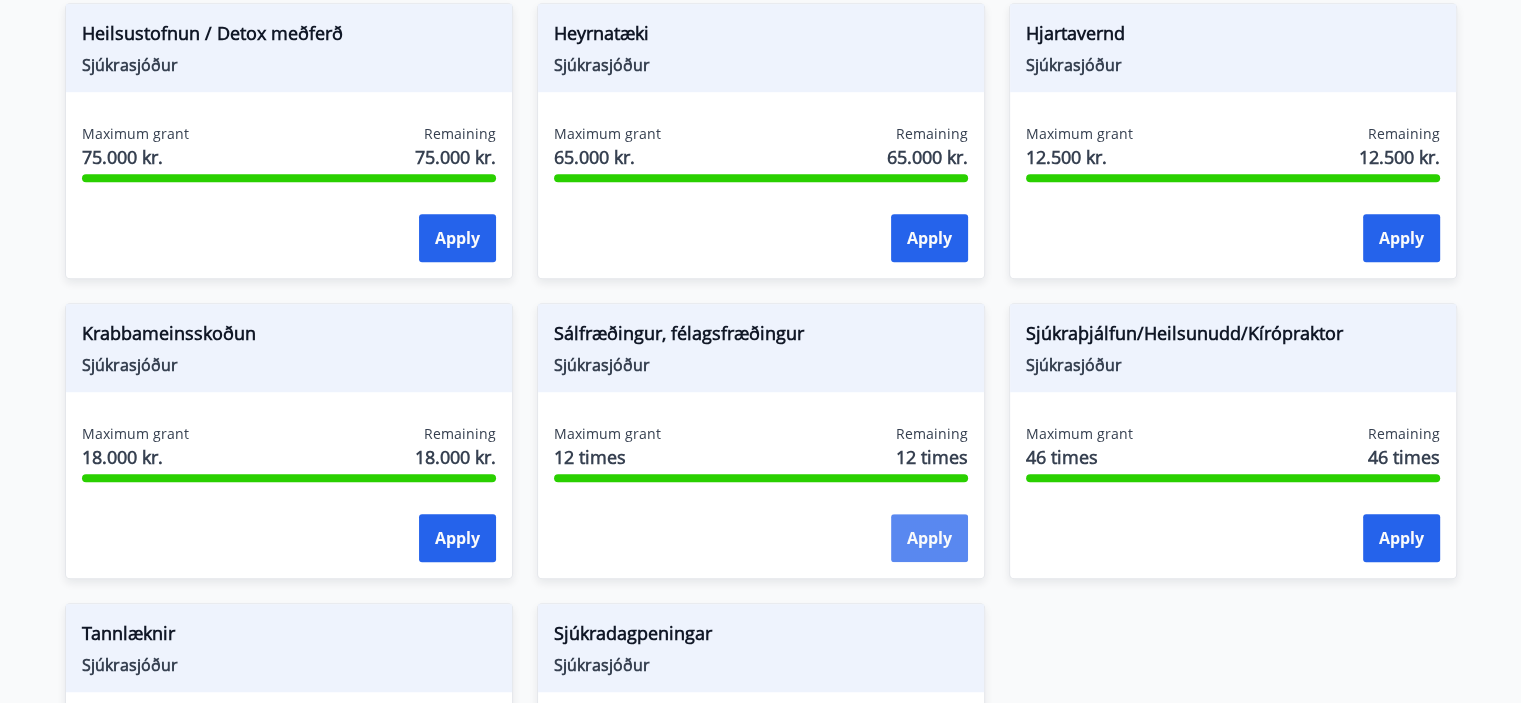 click on "Apply" at bounding box center (929, 538) 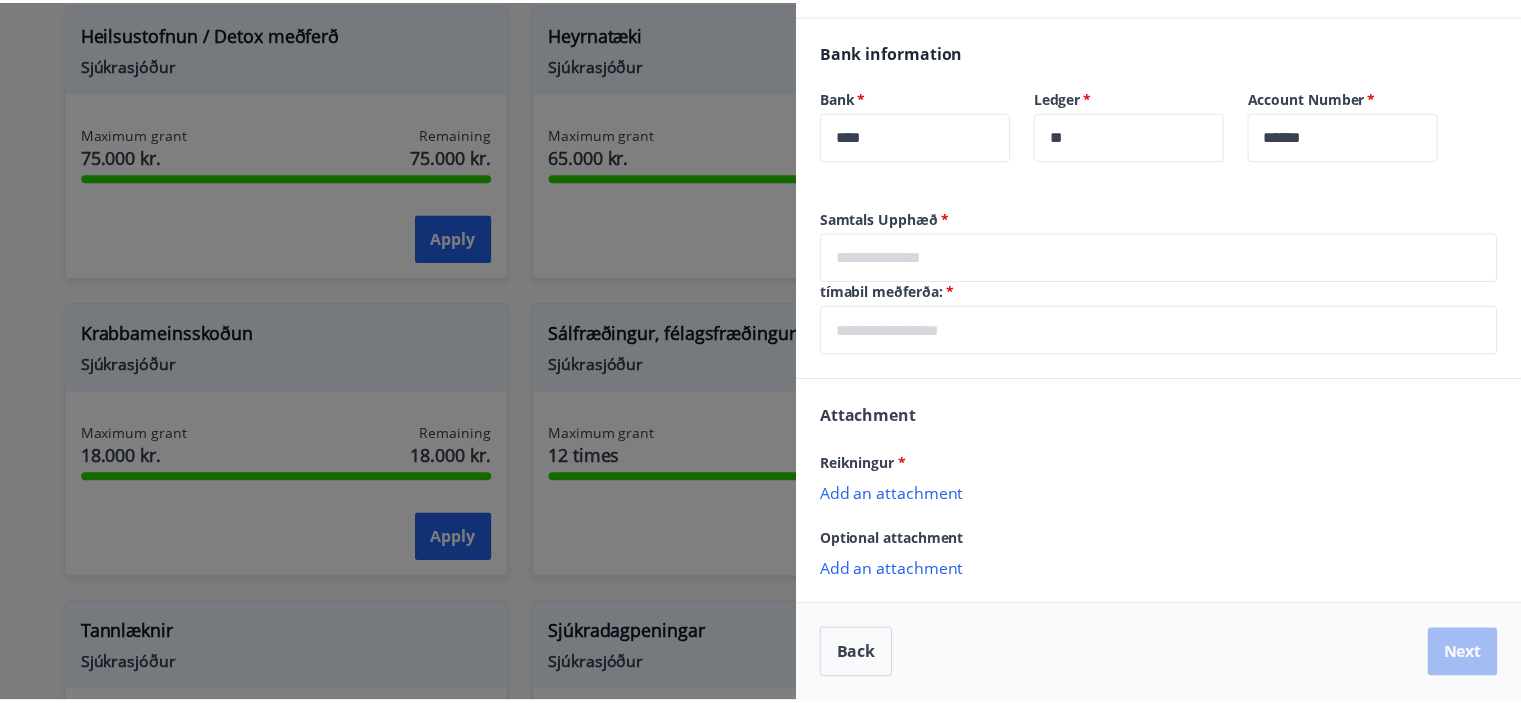 scroll, scrollTop: 0, scrollLeft: 0, axis: both 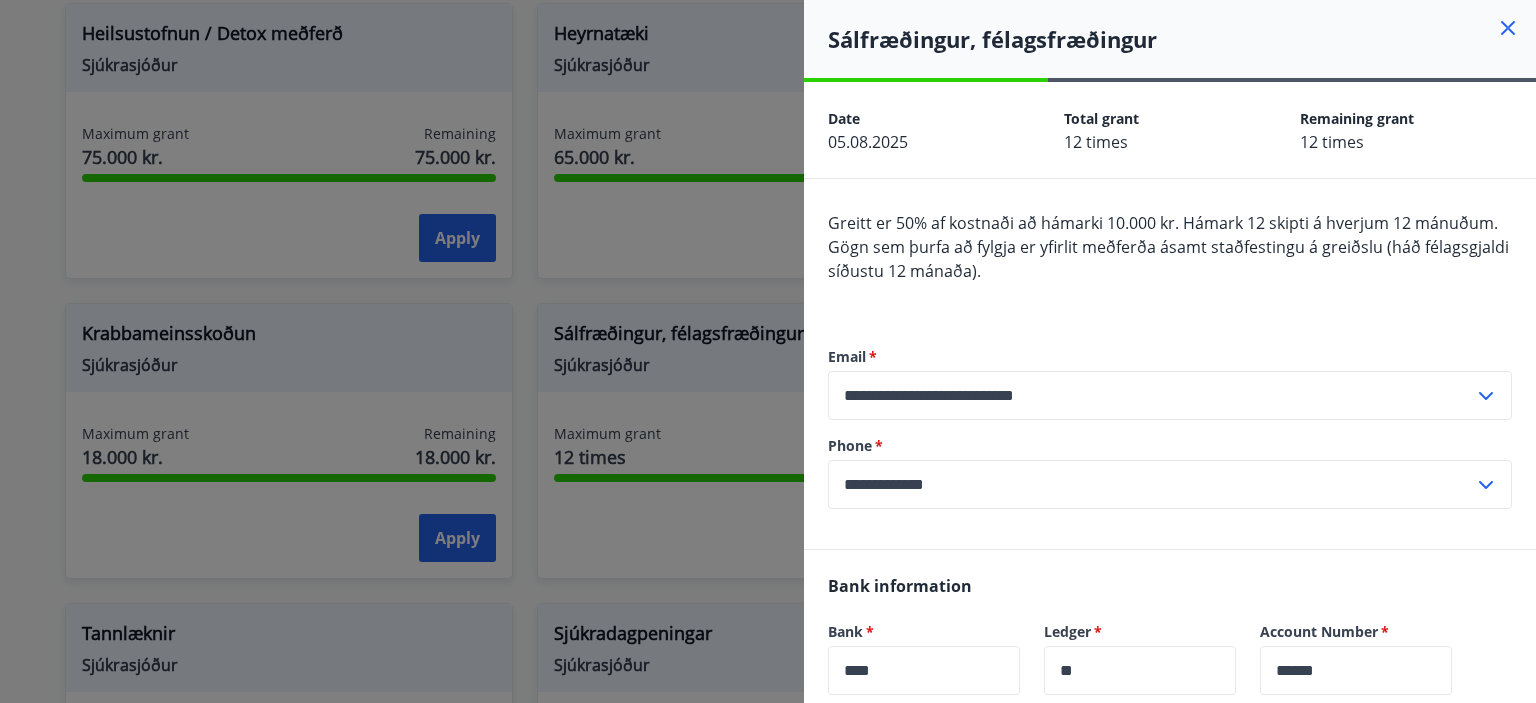 click 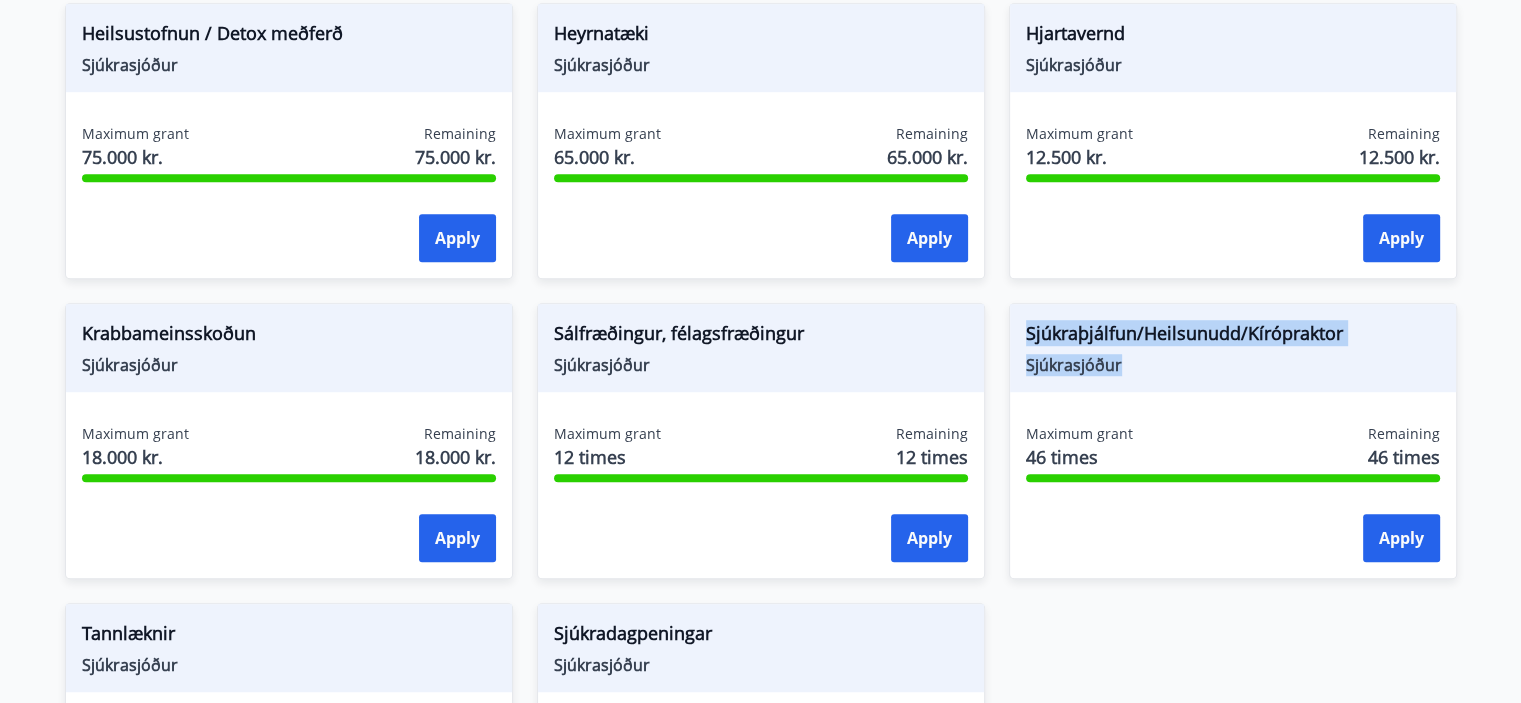 drag, startPoint x: 1025, startPoint y: 331, endPoint x: 1140, endPoint y: 375, distance: 123.13001 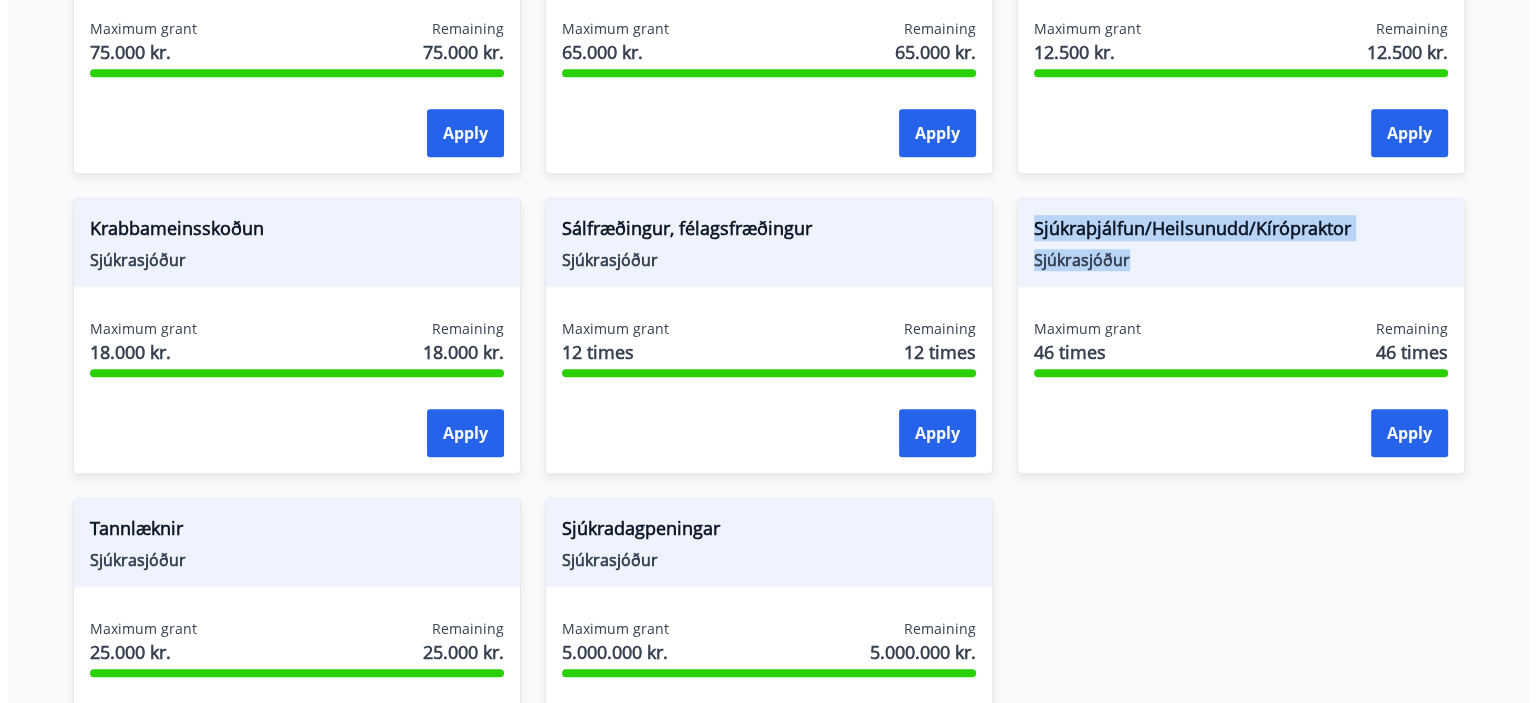 scroll, scrollTop: 1391, scrollLeft: 0, axis: vertical 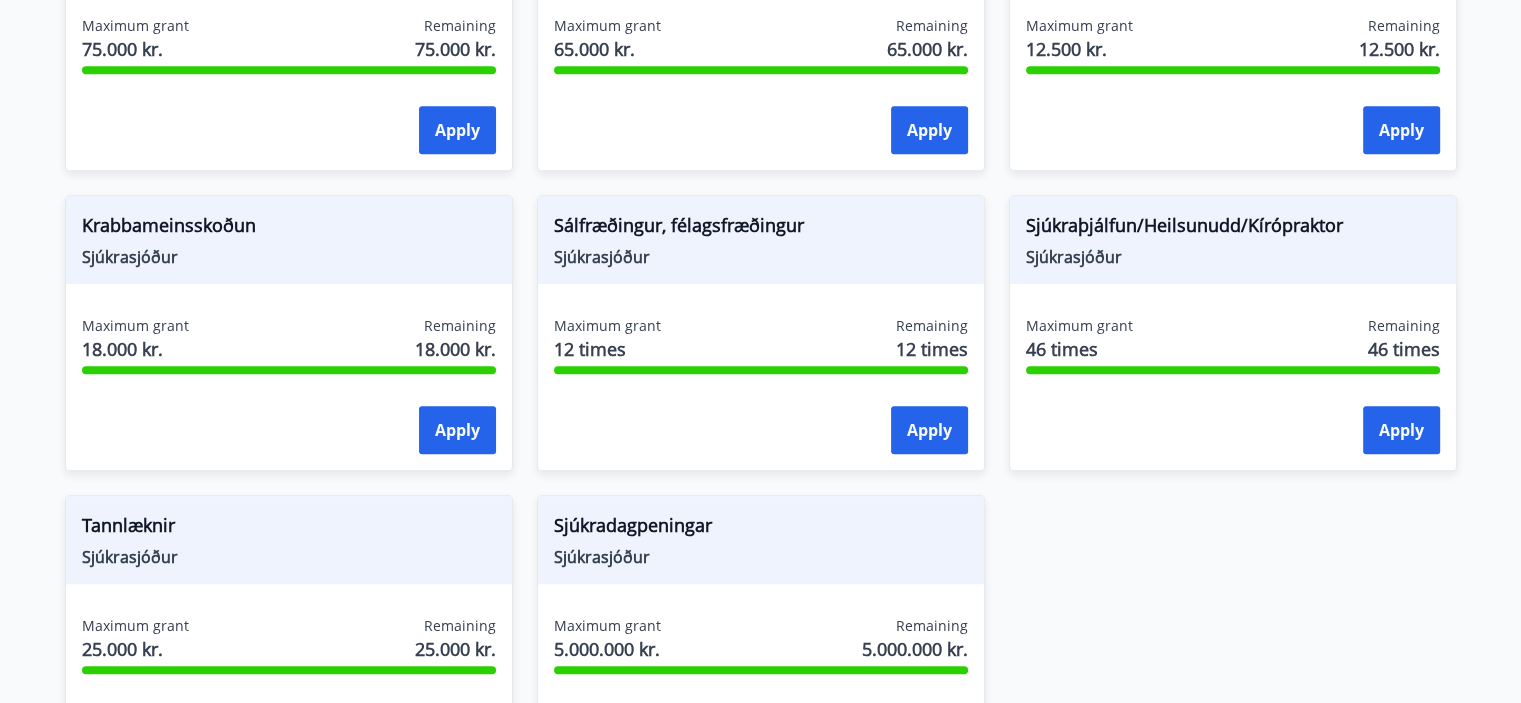click on "Apply" at bounding box center [1233, 431] 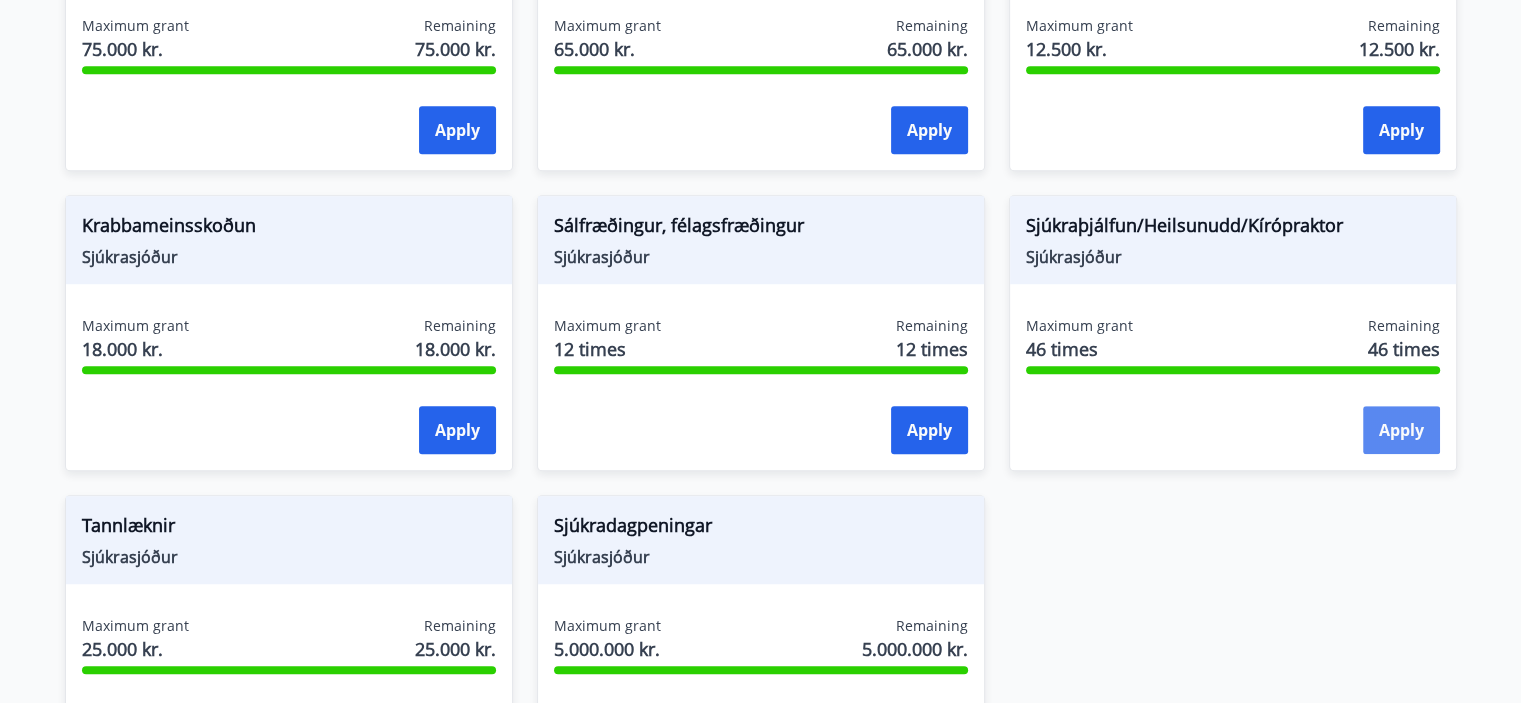 click on "Apply" at bounding box center (1401, 430) 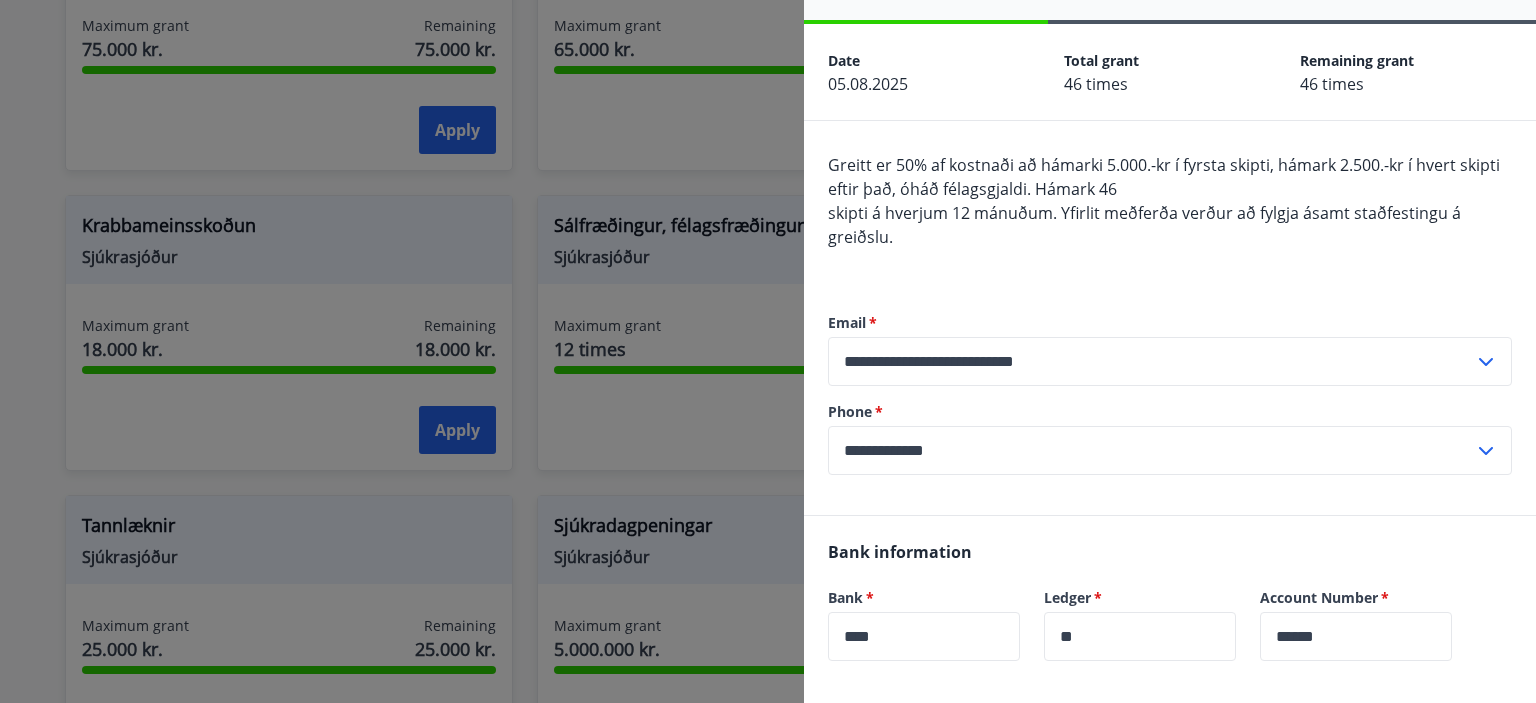 scroll, scrollTop: 36, scrollLeft: 0, axis: vertical 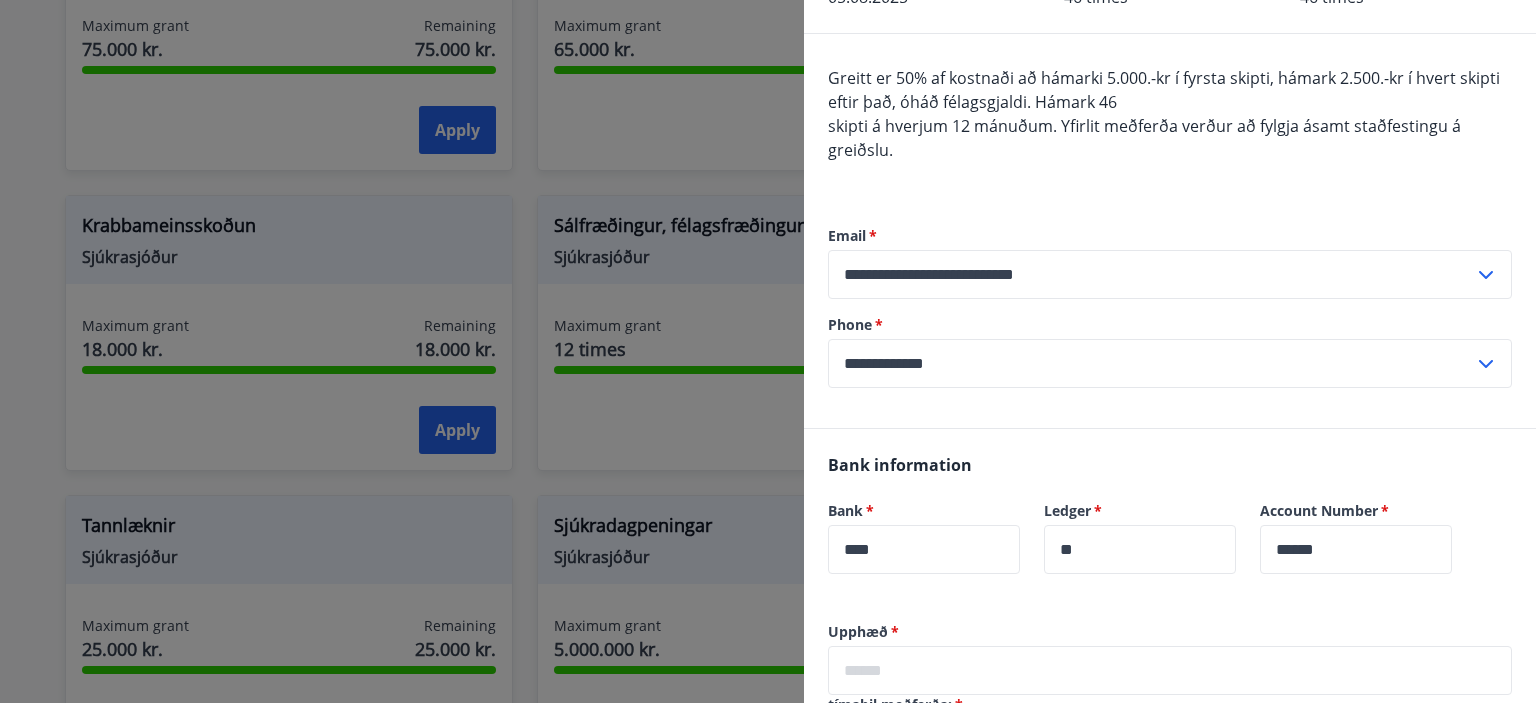 drag, startPoint x: 680, startPoint y: 163, endPoint x: 692, endPoint y: 176, distance: 17.691807 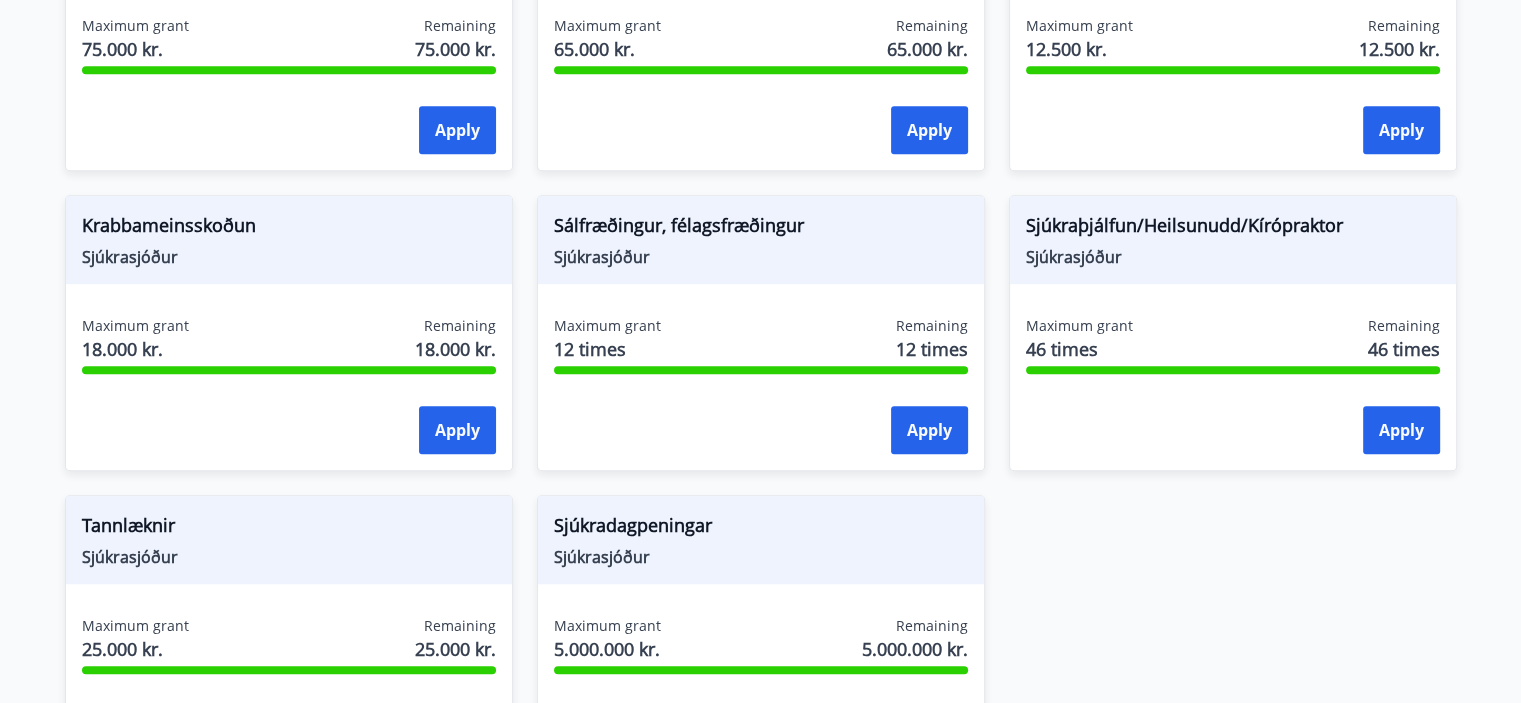 scroll, scrollTop: 0, scrollLeft: 0, axis: both 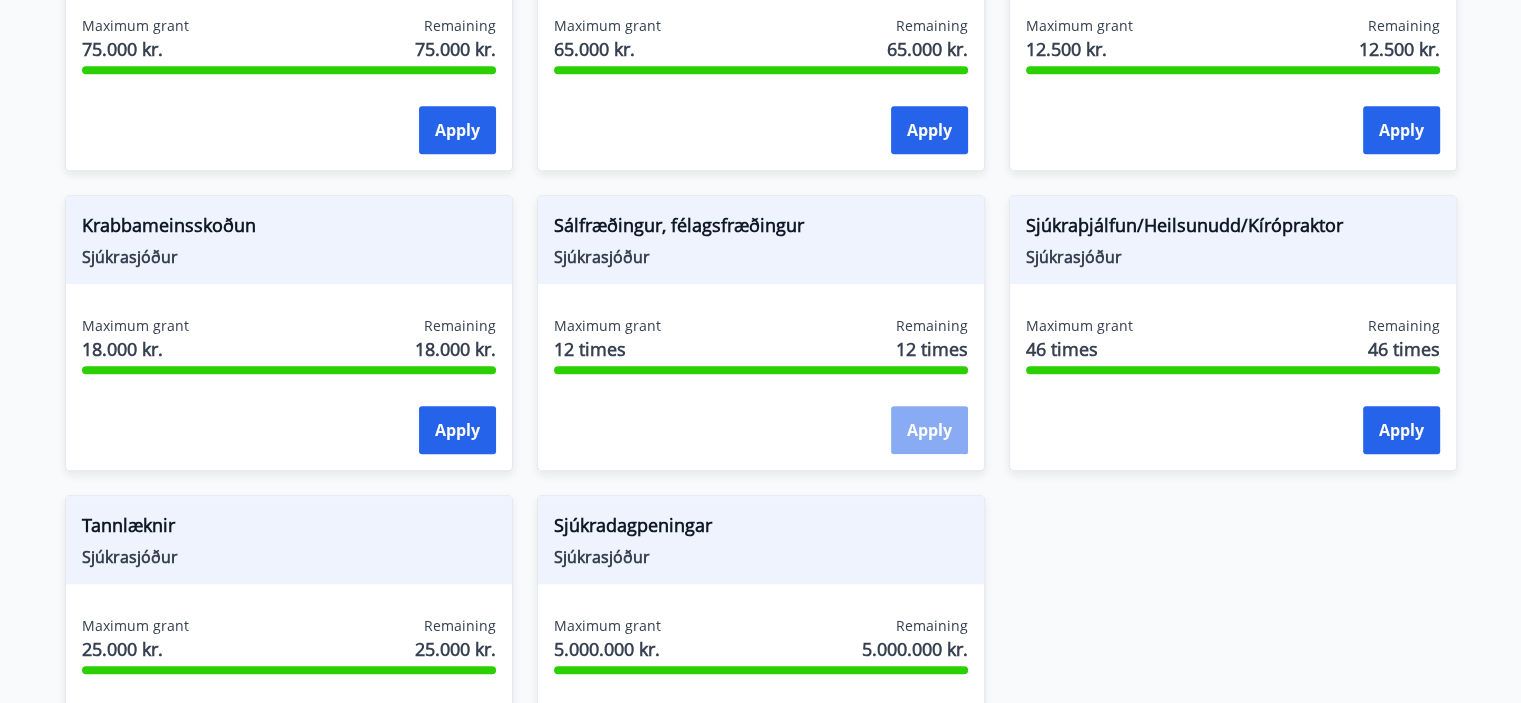 click on "Apply" at bounding box center [929, 430] 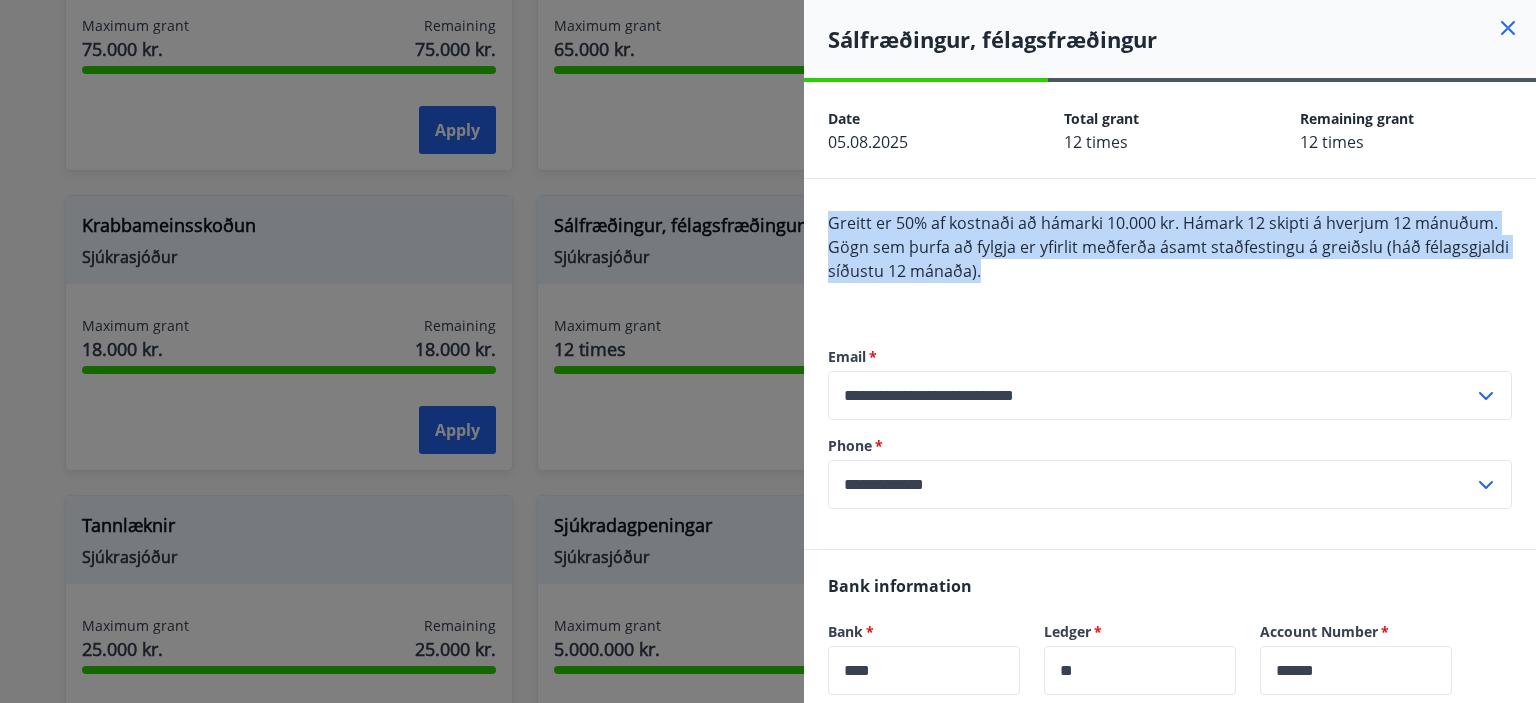 drag, startPoint x: 829, startPoint y: 223, endPoint x: 1100, endPoint y: 283, distance: 277.5626 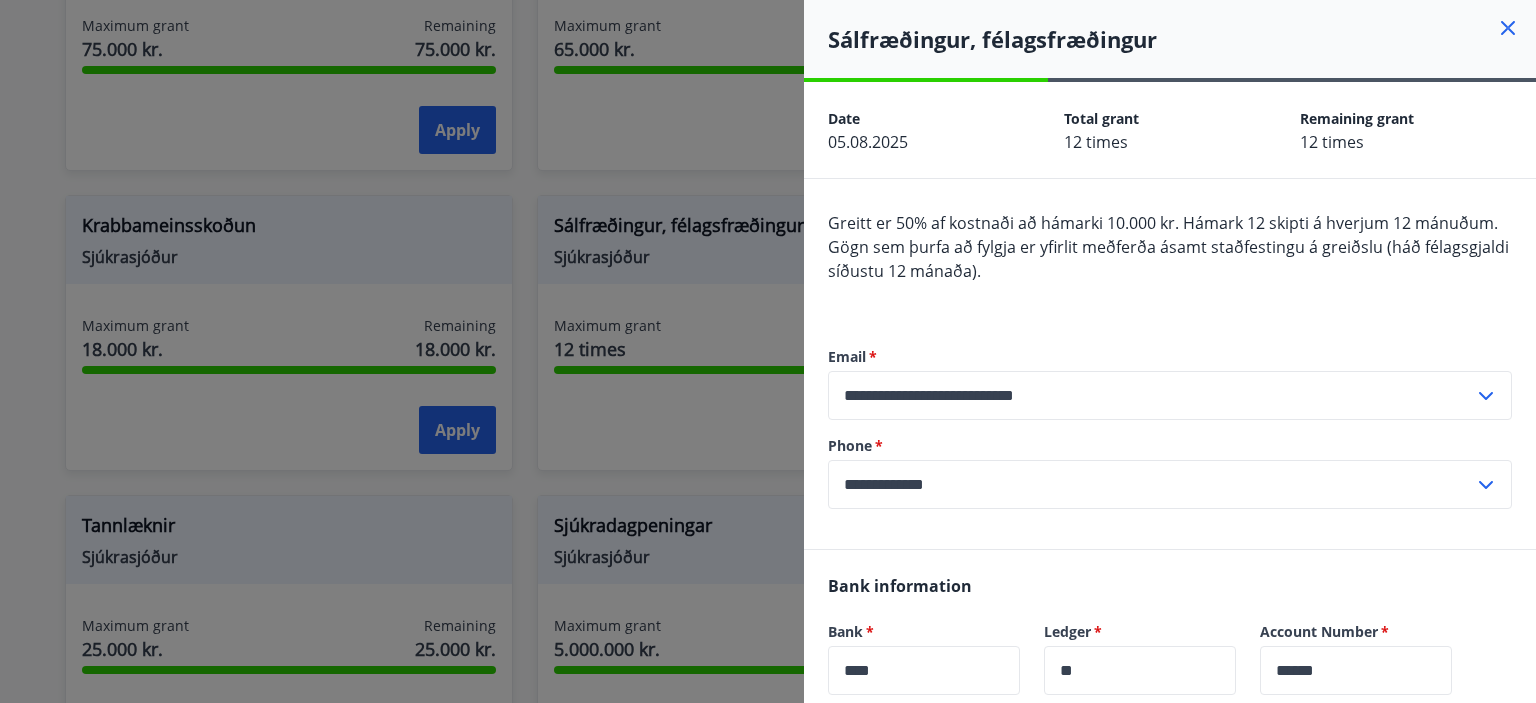 click at bounding box center [768, 351] 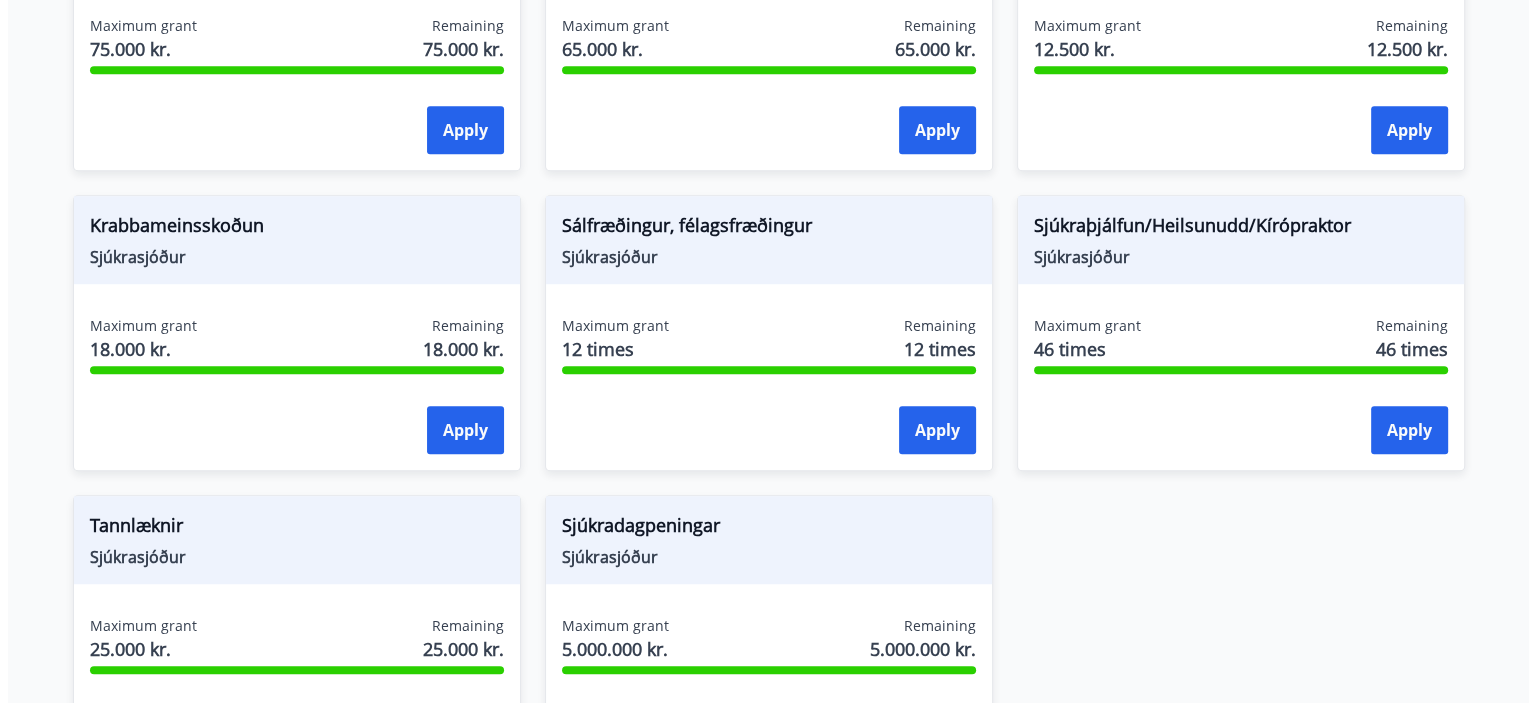 scroll, scrollTop: 1584, scrollLeft: 0, axis: vertical 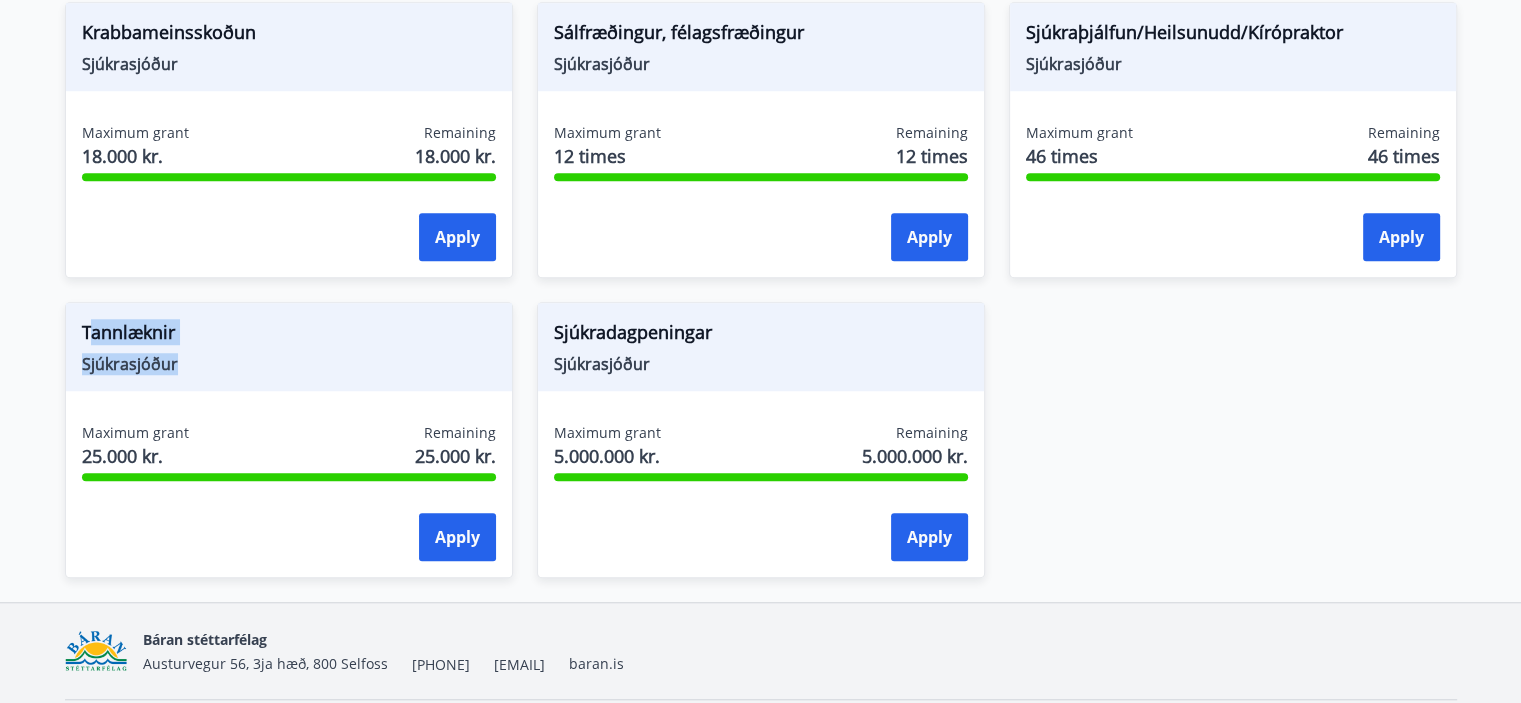 drag, startPoint x: 85, startPoint y: 329, endPoint x: 223, endPoint y: 371, distance: 144.24979 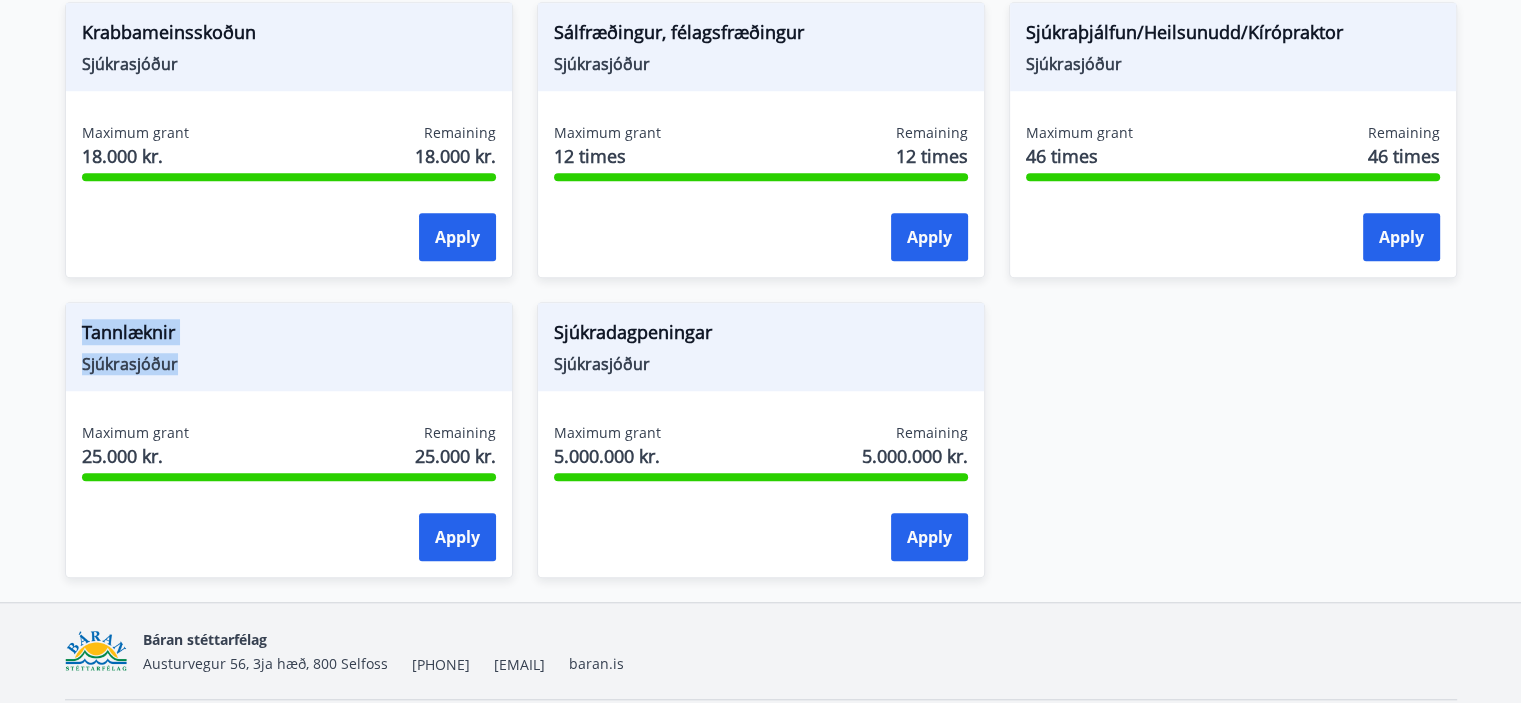 drag, startPoint x: 80, startPoint y: 322, endPoint x: 186, endPoint y: 370, distance: 116.3615 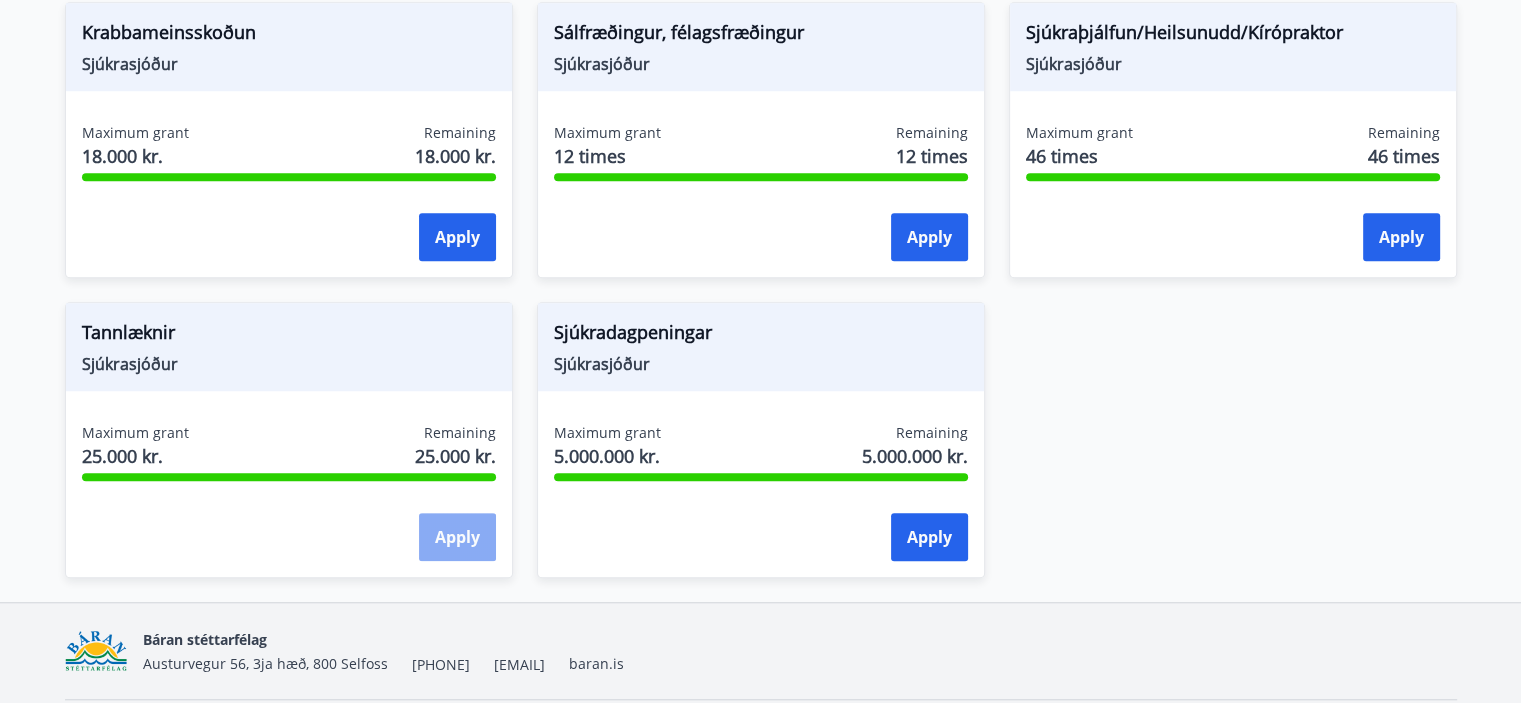 click on "Apply" at bounding box center [457, 537] 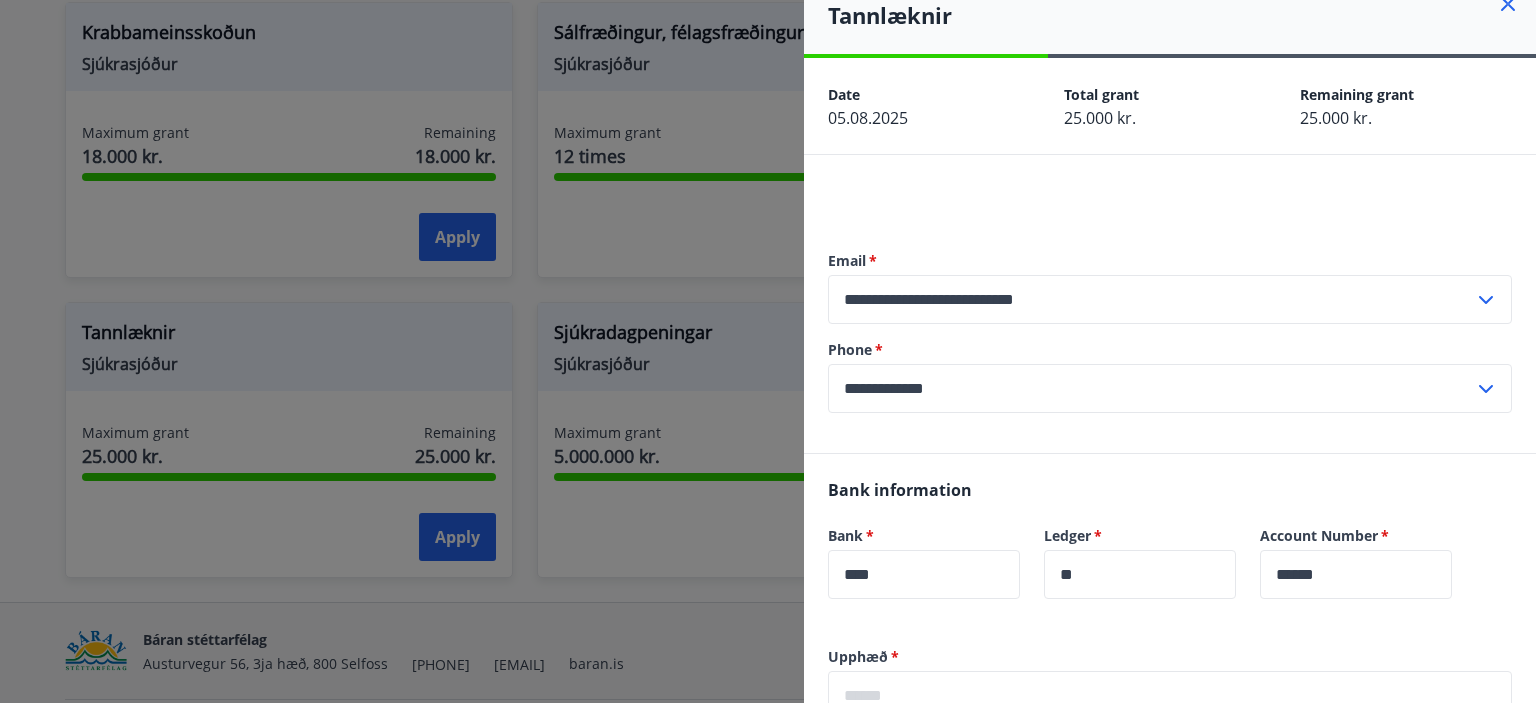 scroll, scrollTop: 0, scrollLeft: 0, axis: both 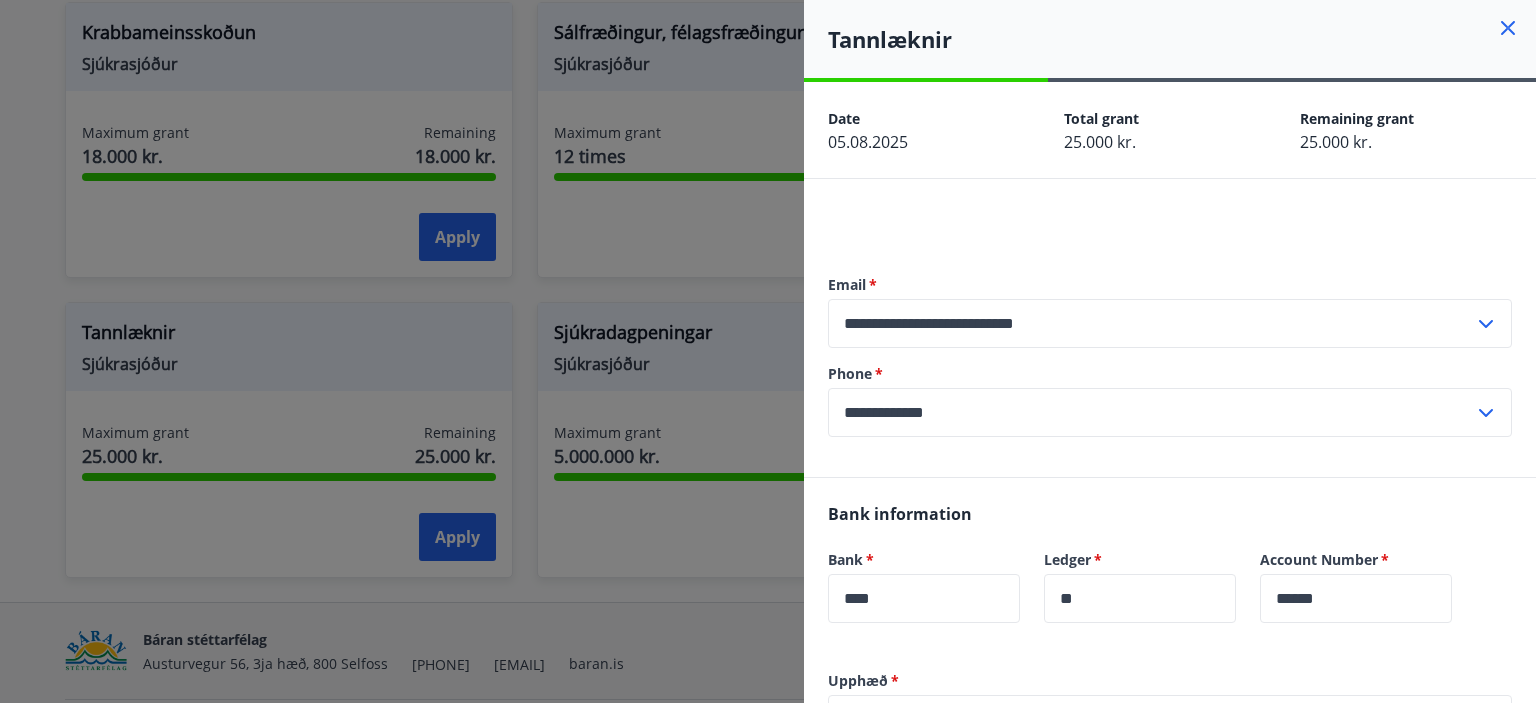 click at bounding box center (1170, 223) 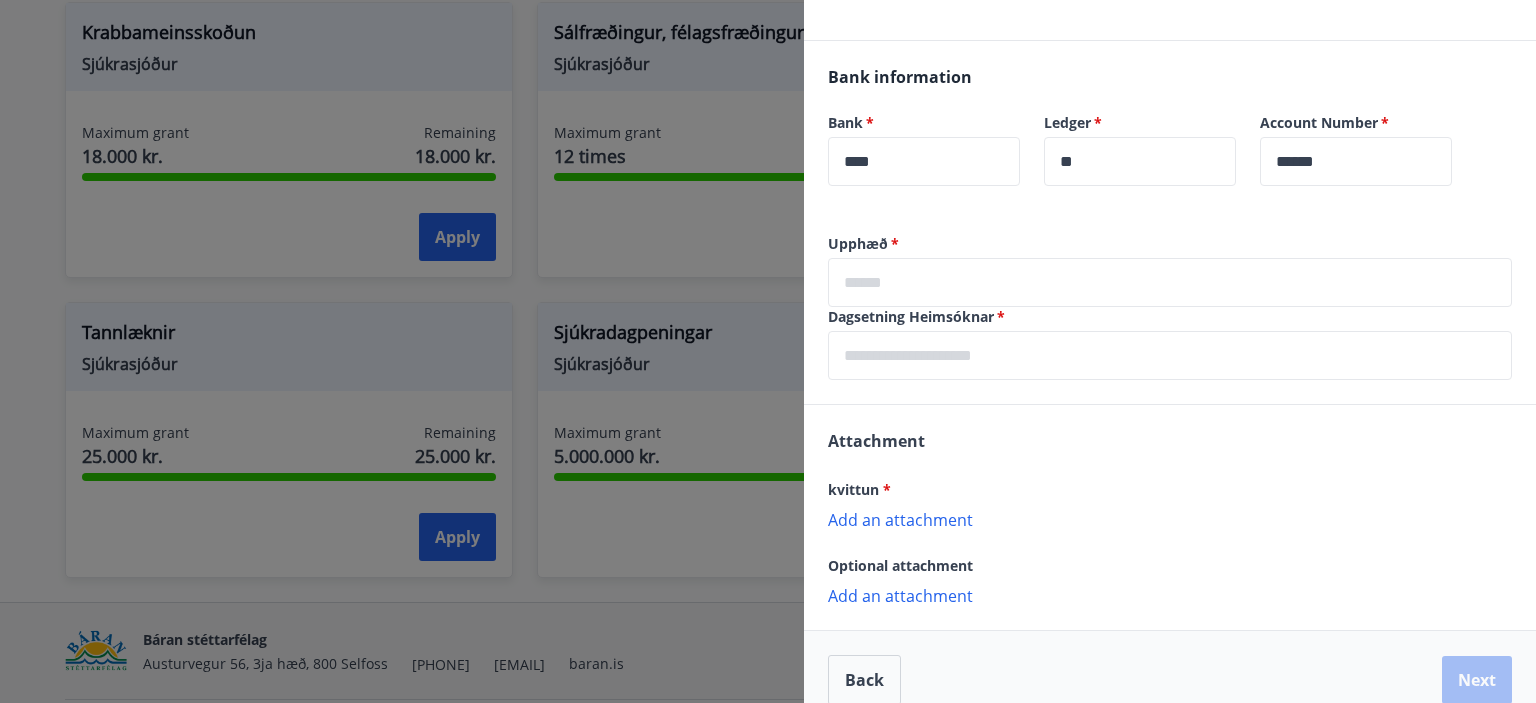 scroll, scrollTop: 447, scrollLeft: 0, axis: vertical 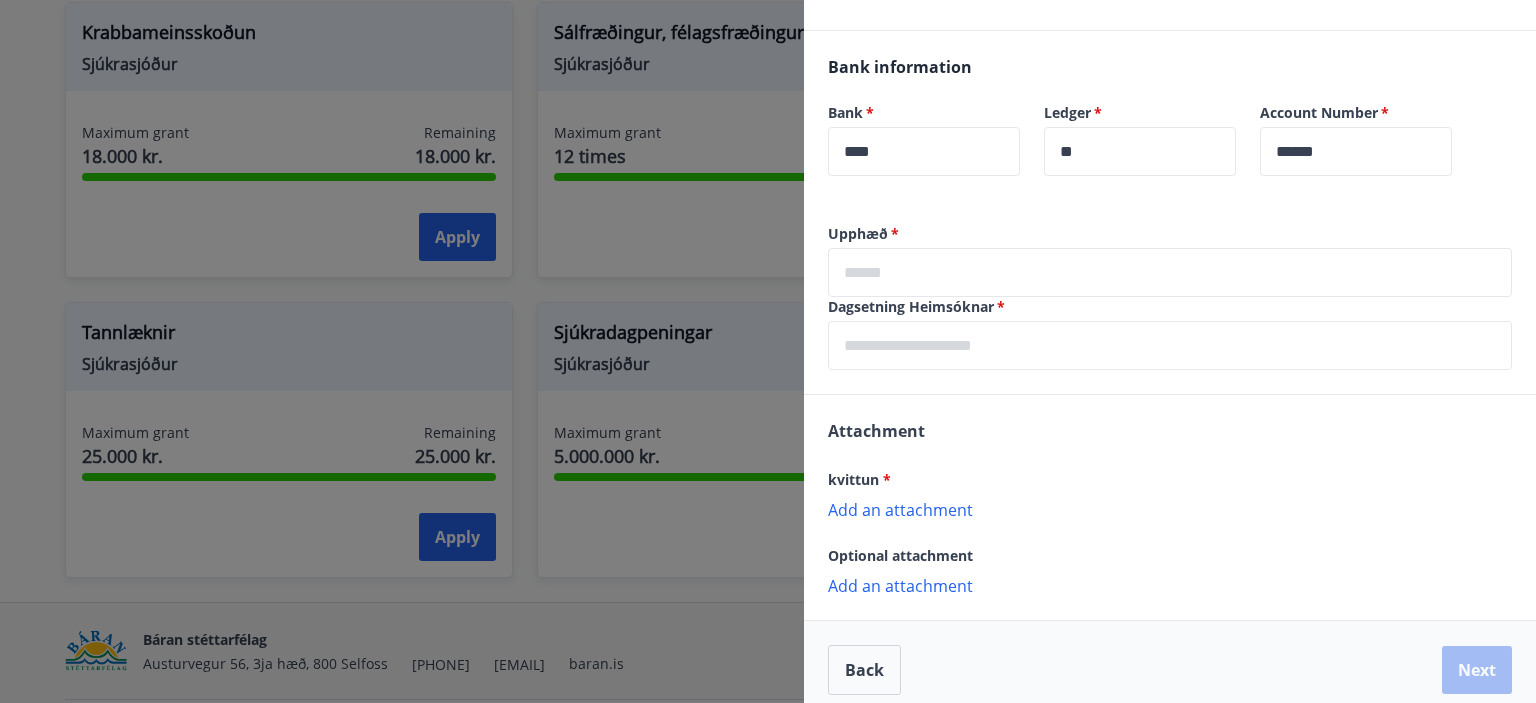 click at bounding box center (1170, 272) 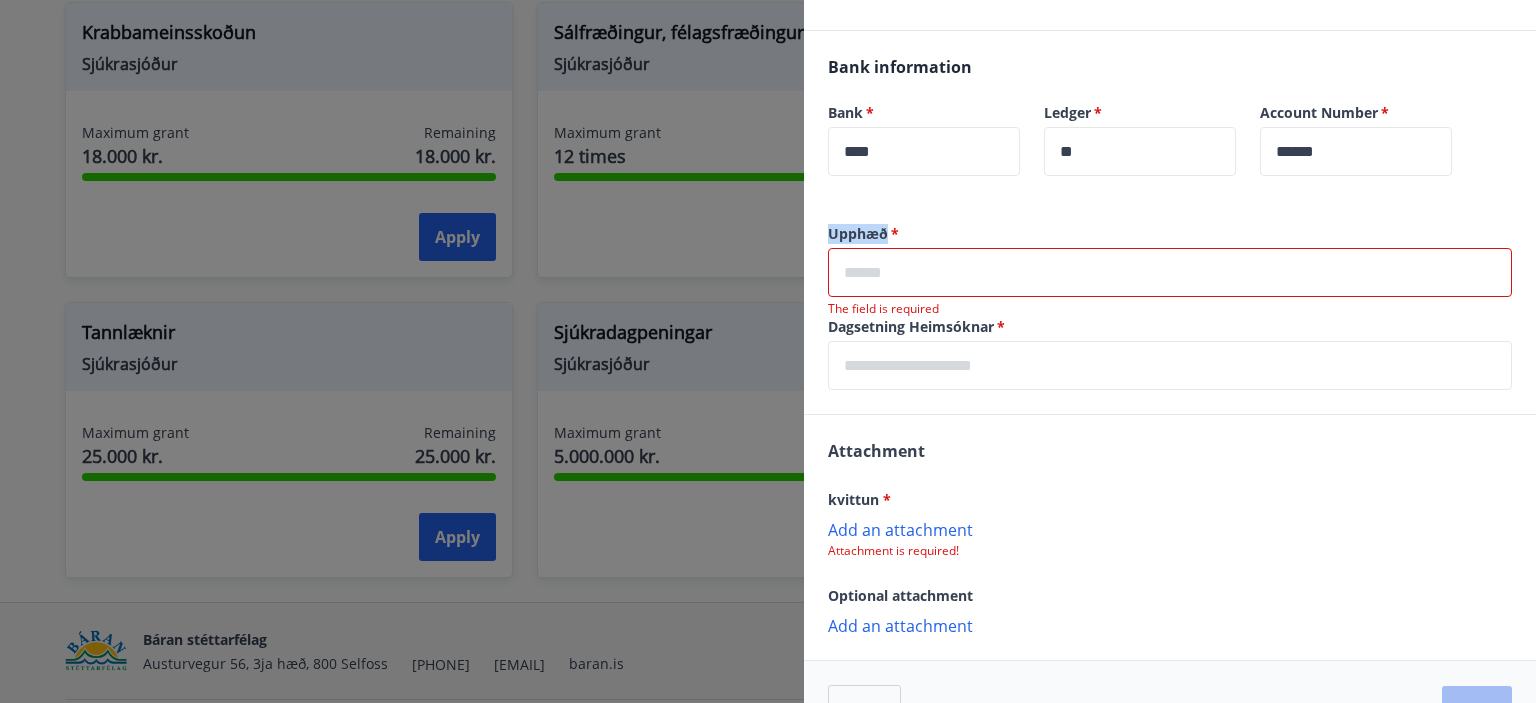 drag, startPoint x: 829, startPoint y: 231, endPoint x: 885, endPoint y: 239, distance: 56.568542 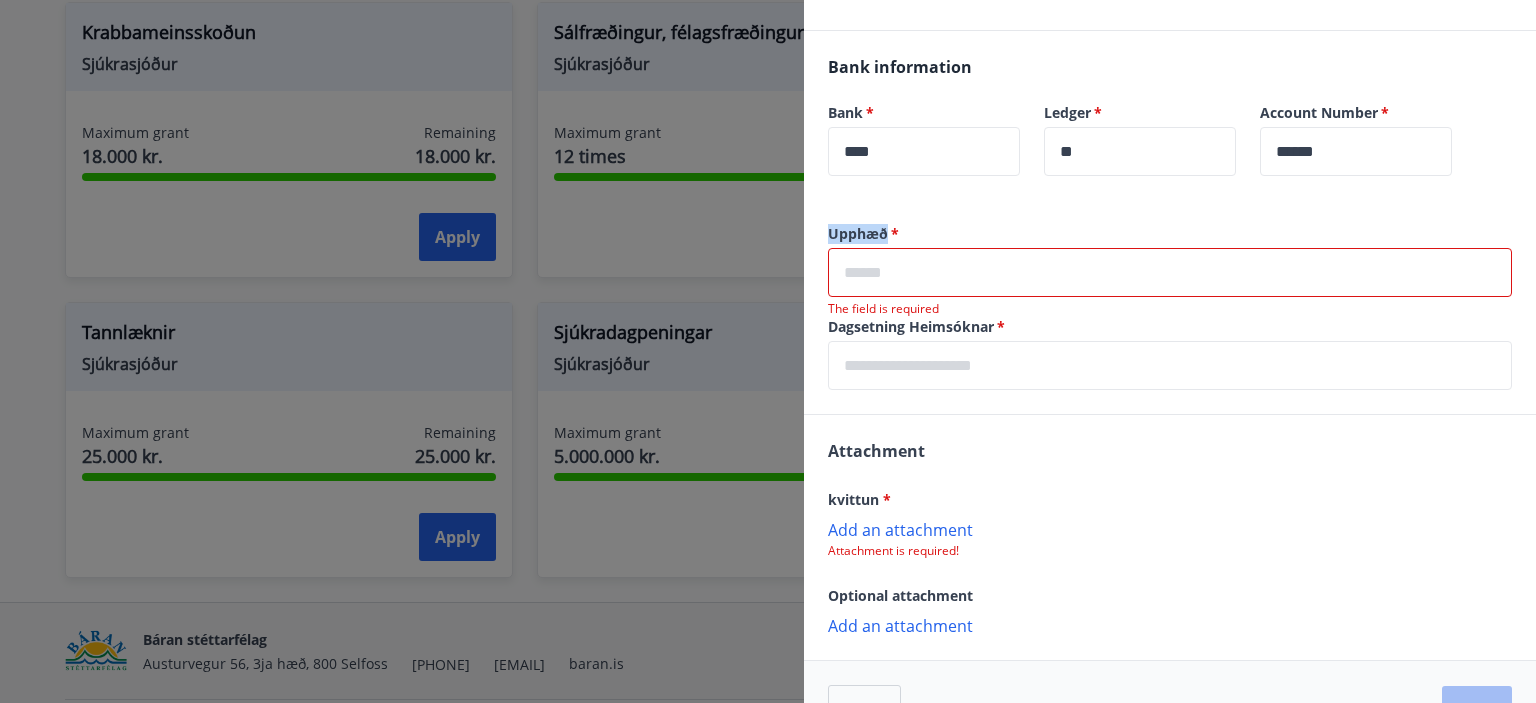 click on "Upphæð   *" at bounding box center (1170, 234) 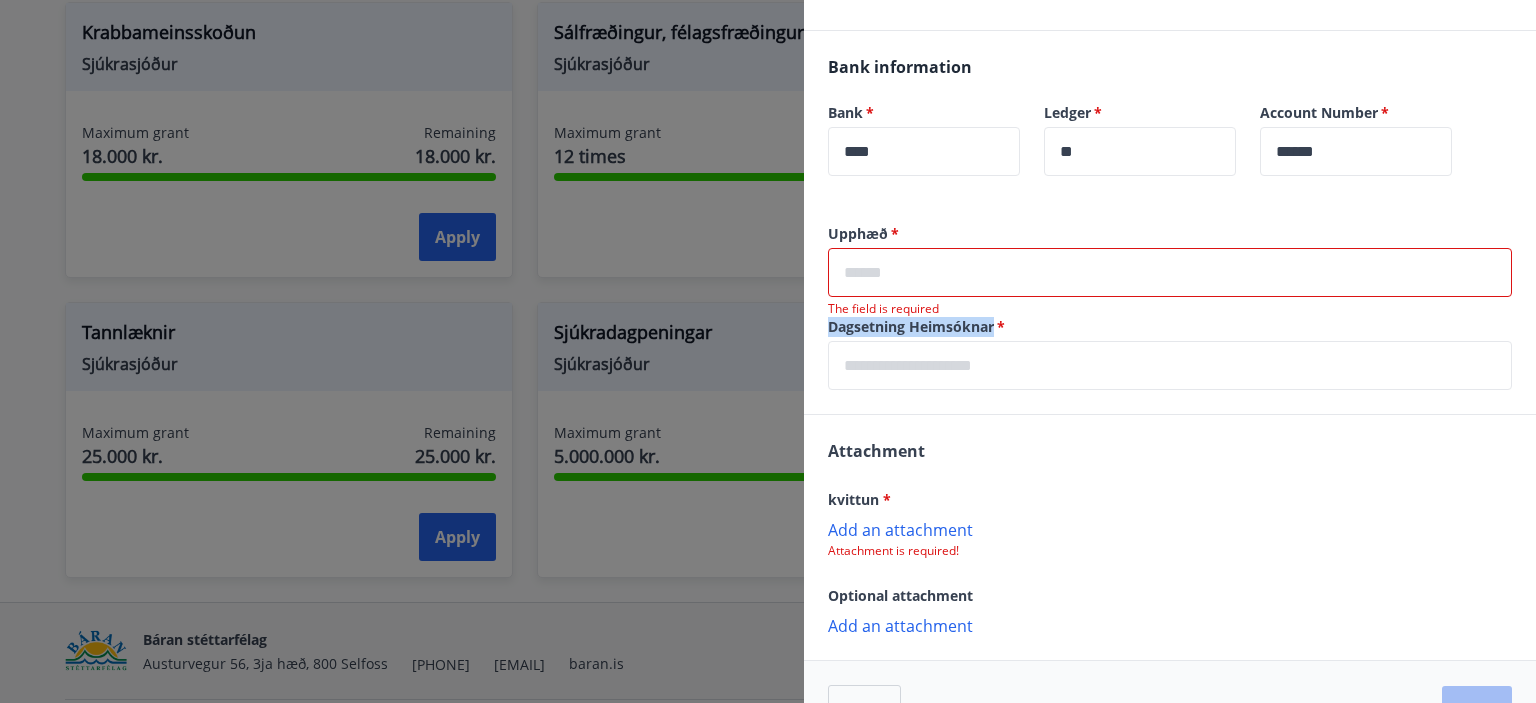 drag, startPoint x: 830, startPoint y: 325, endPoint x: 994, endPoint y: 325, distance: 164 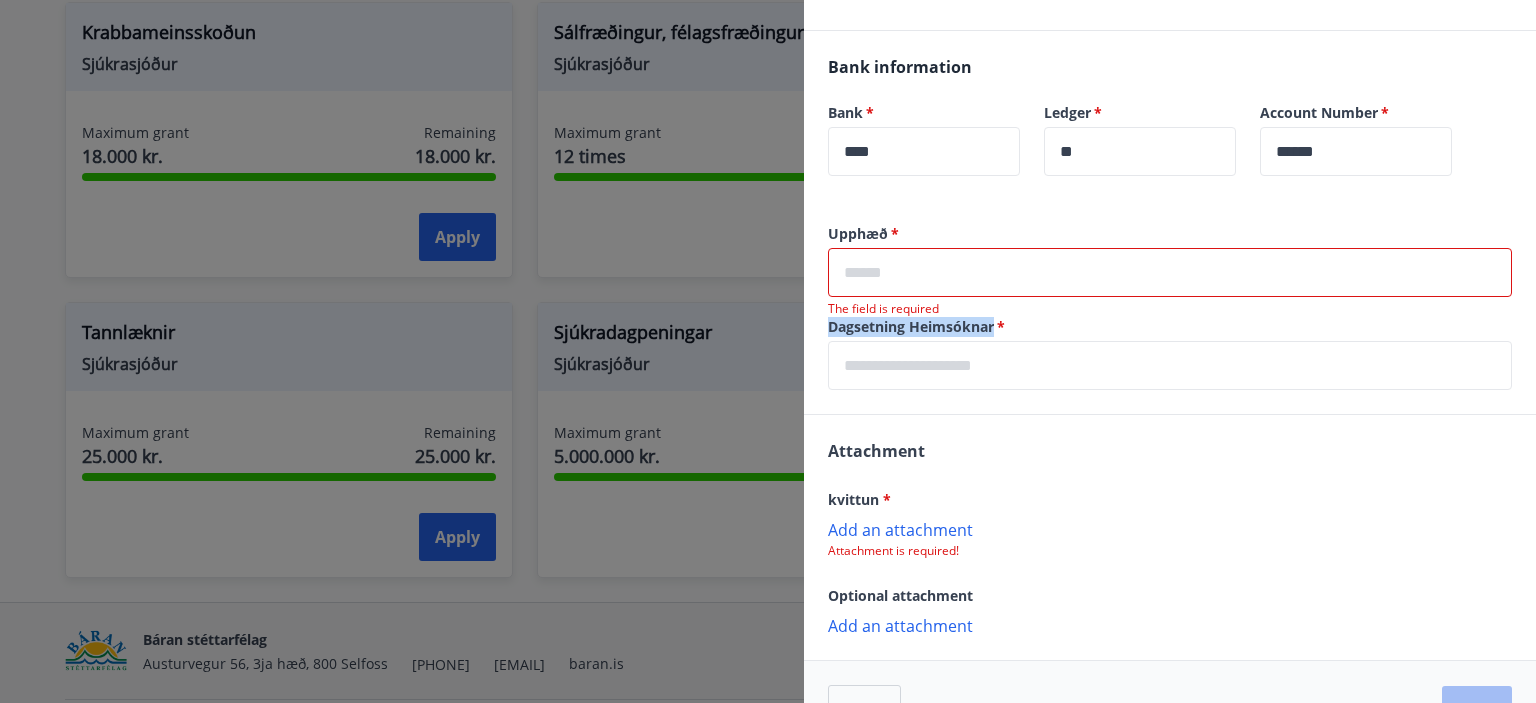 click on "Dagsetning Heimsóknar   *" at bounding box center [1170, 327] 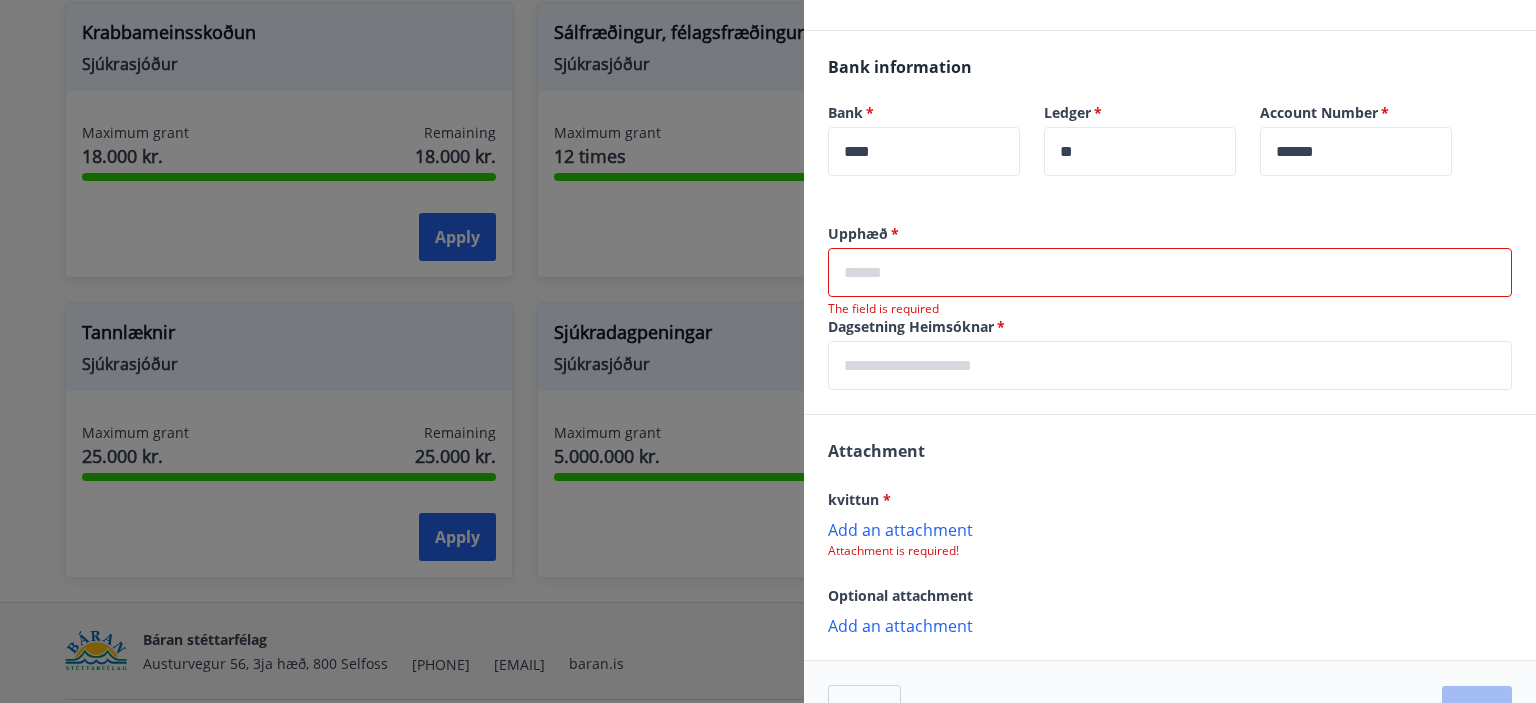 click at bounding box center (1170, 365) 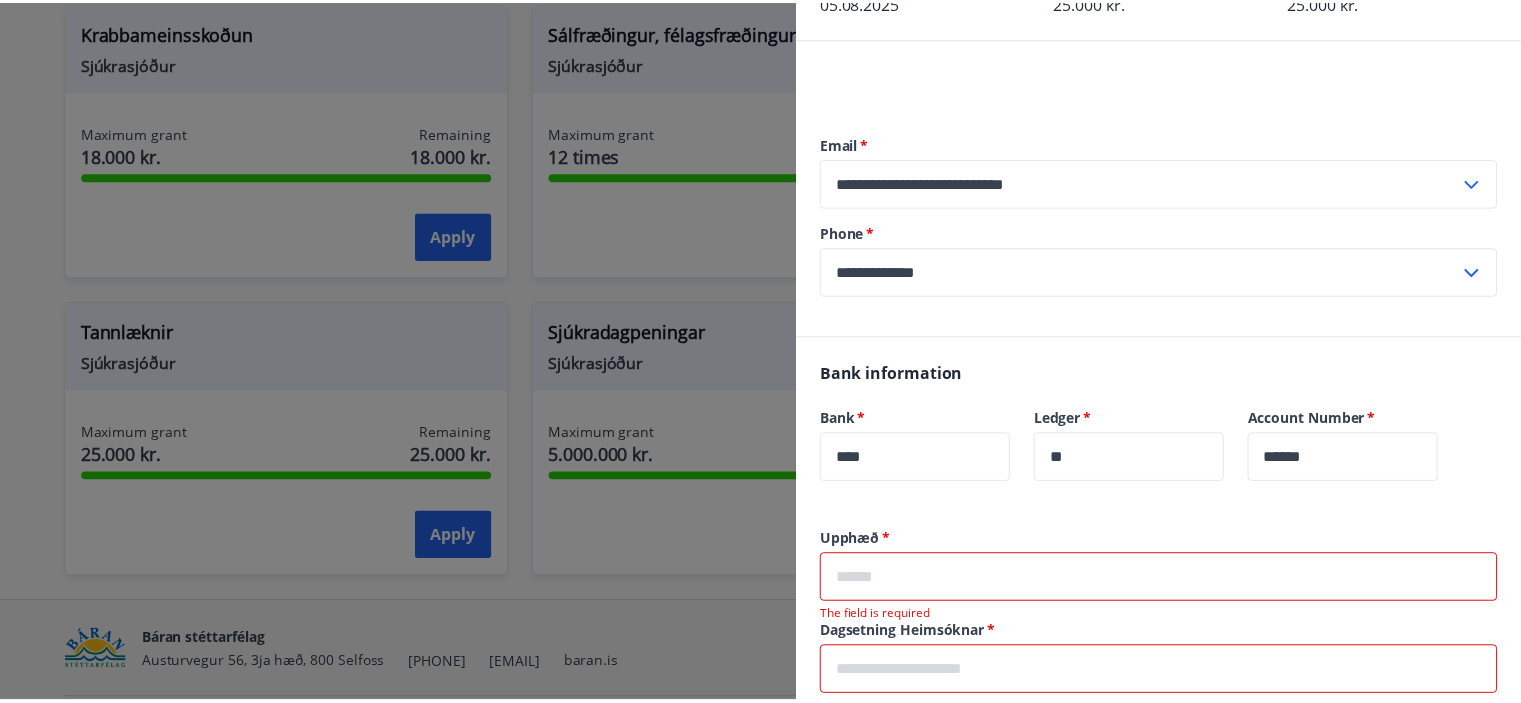 scroll, scrollTop: 0, scrollLeft: 0, axis: both 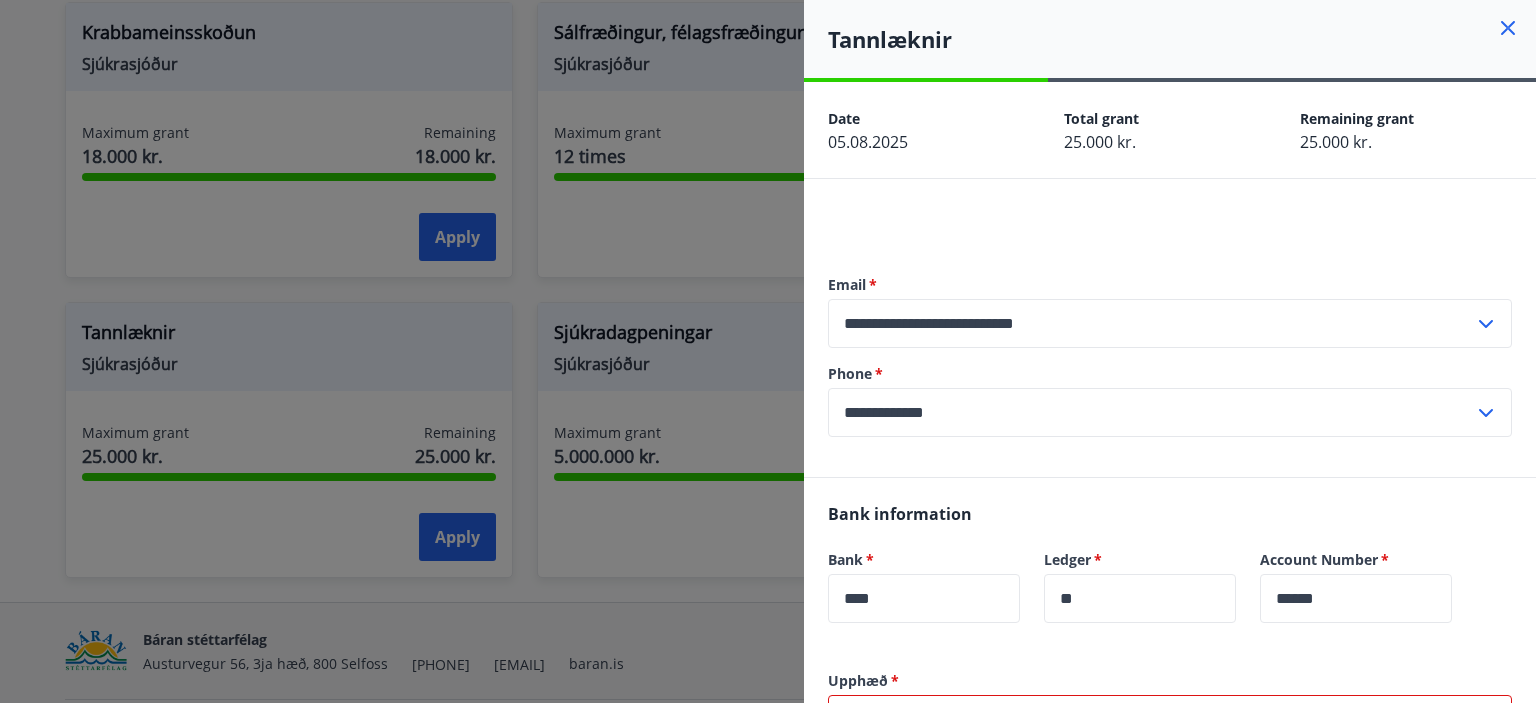 click 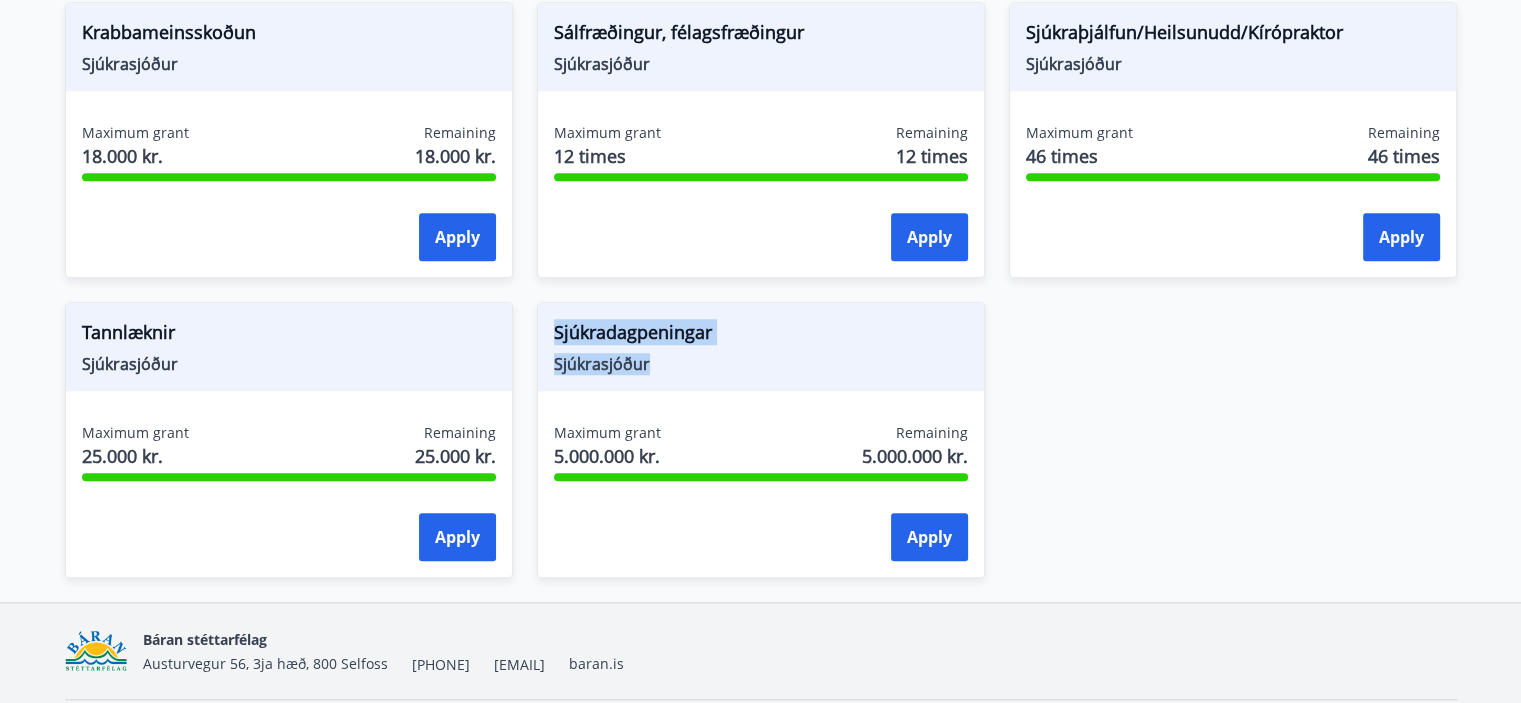 drag, startPoint x: 554, startPoint y: 331, endPoint x: 650, endPoint y: 383, distance: 109.17875 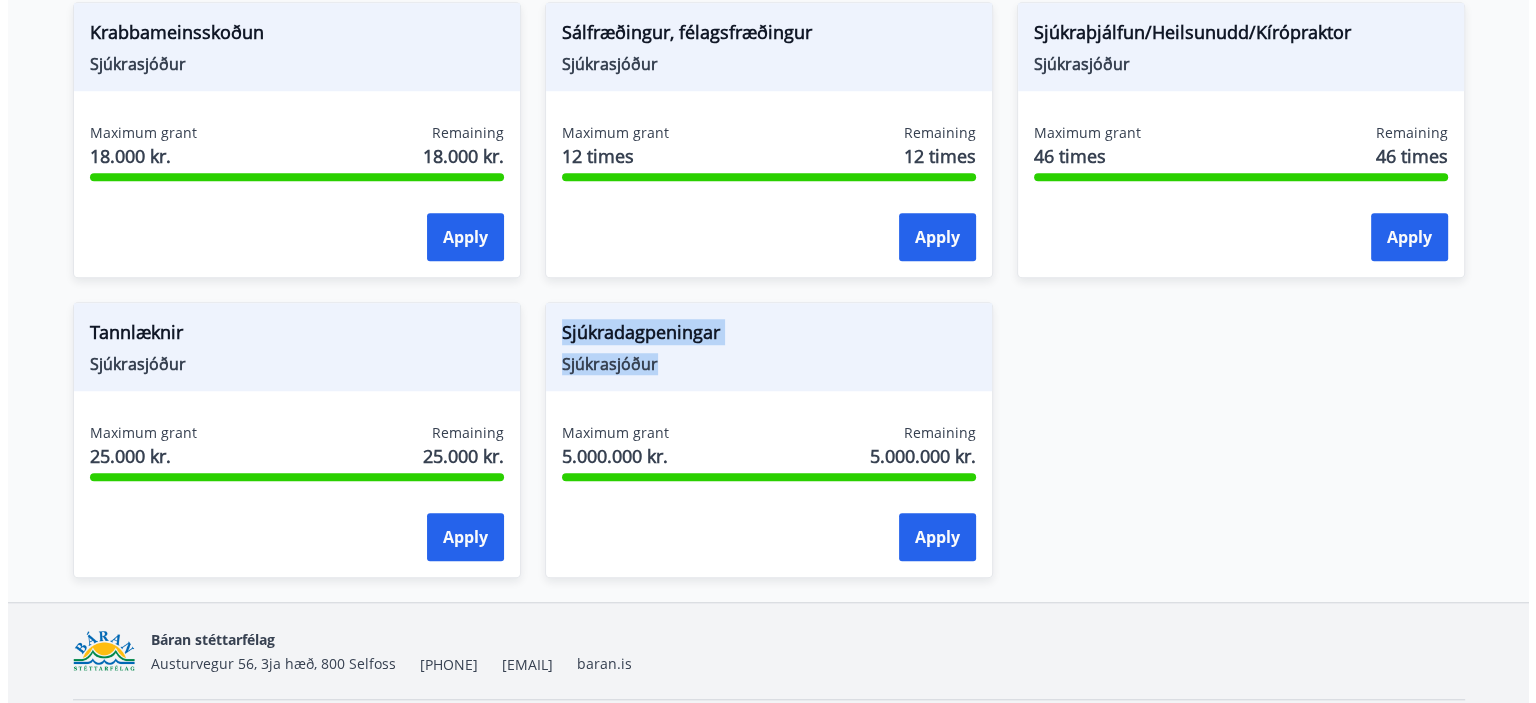 scroll, scrollTop: 1648, scrollLeft: 0, axis: vertical 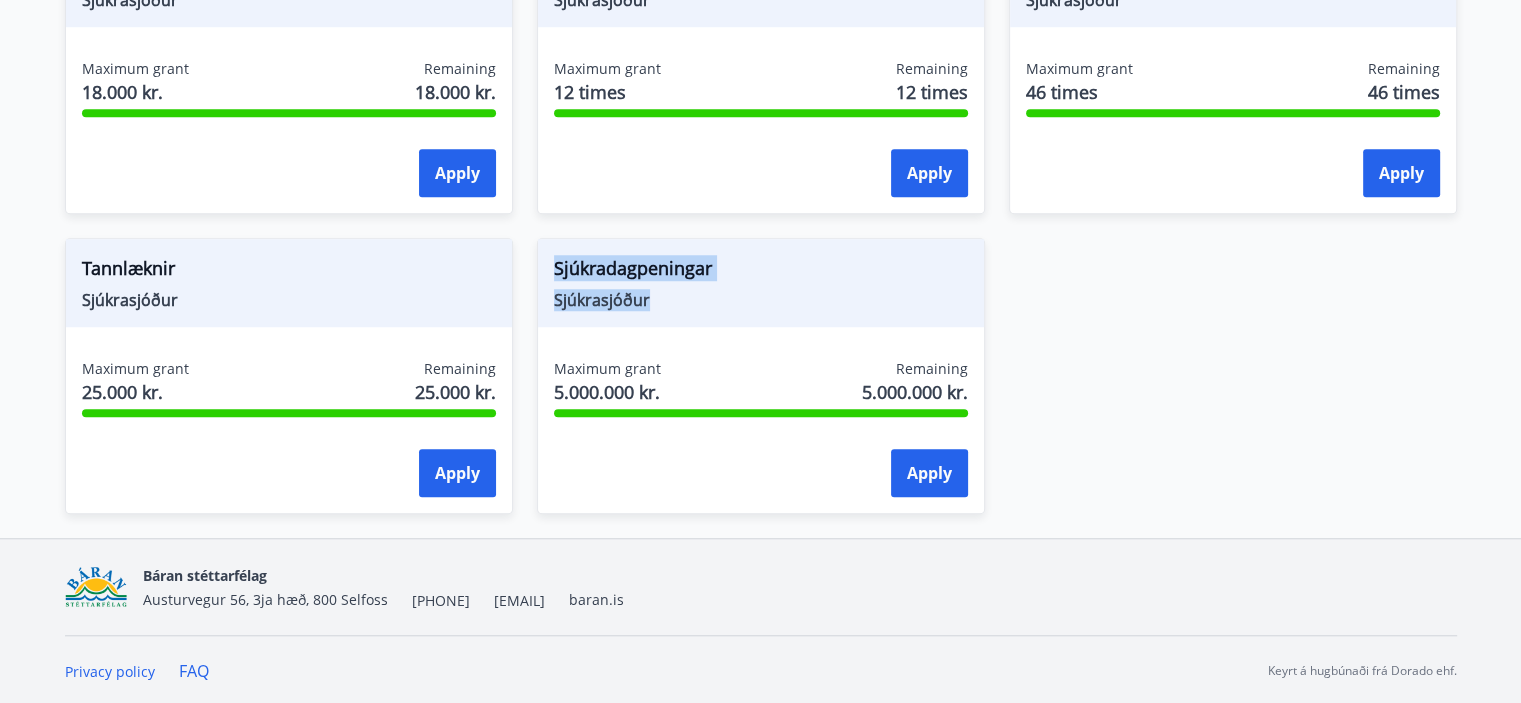 click on "Sjúkradagpeningar" at bounding box center (761, 272) 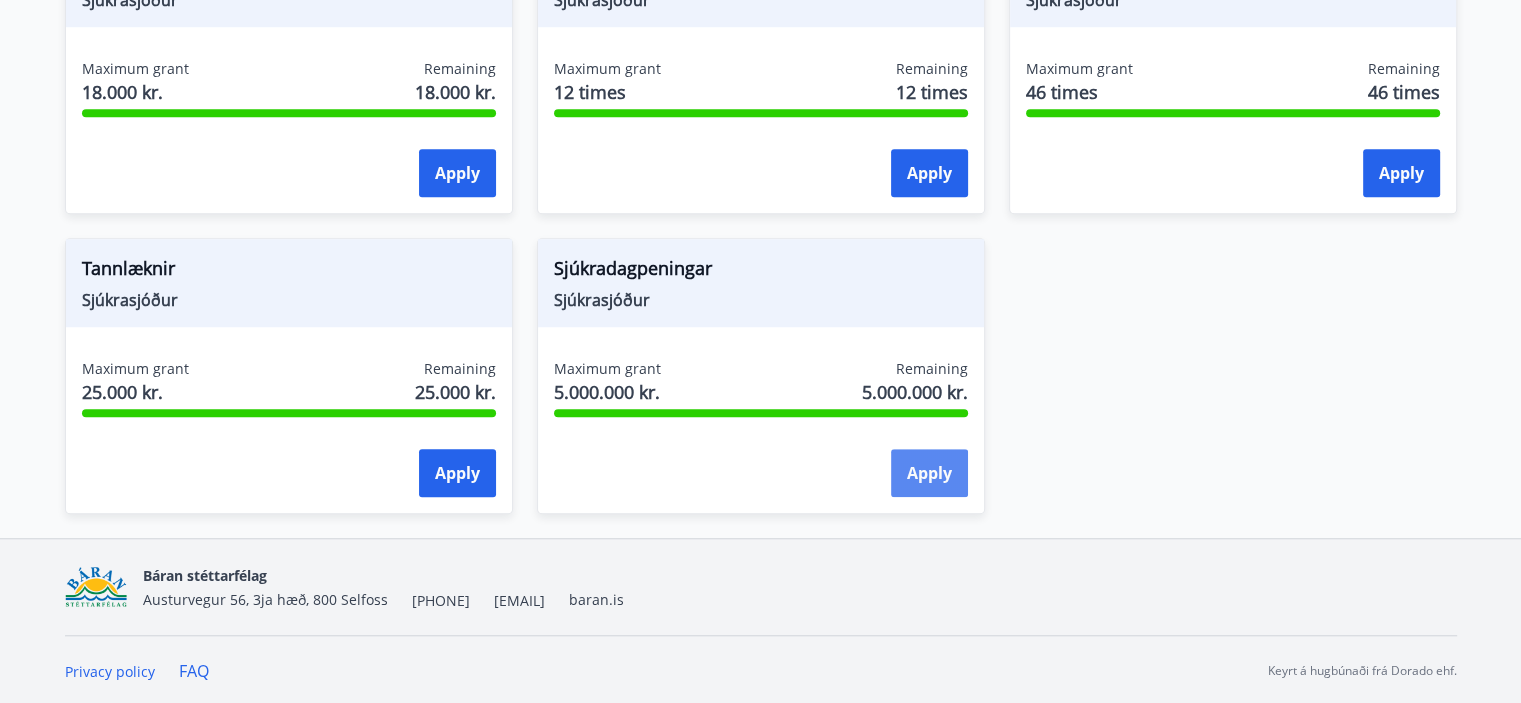 click on "Apply" at bounding box center [929, 473] 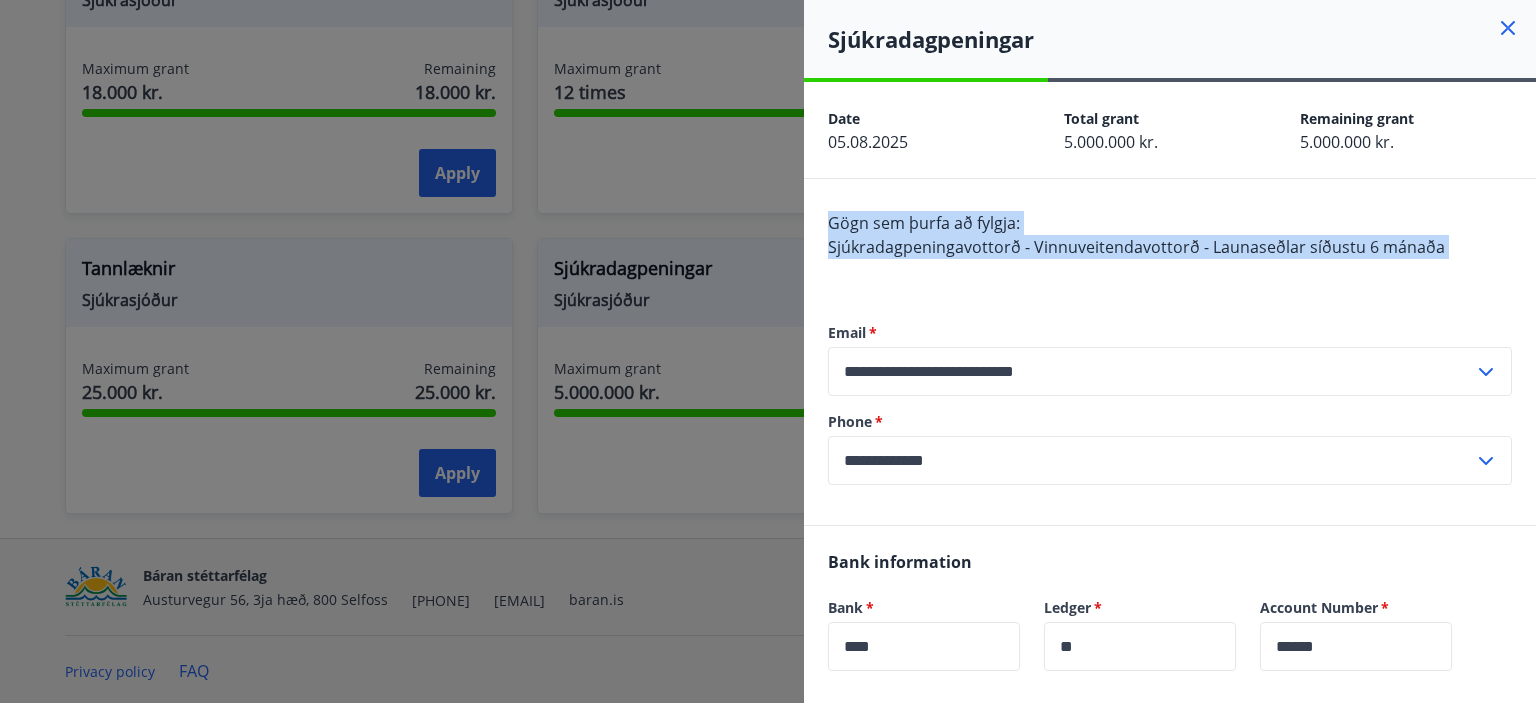 drag, startPoint x: 830, startPoint y: 218, endPoint x: 1054, endPoint y: 273, distance: 230.65343 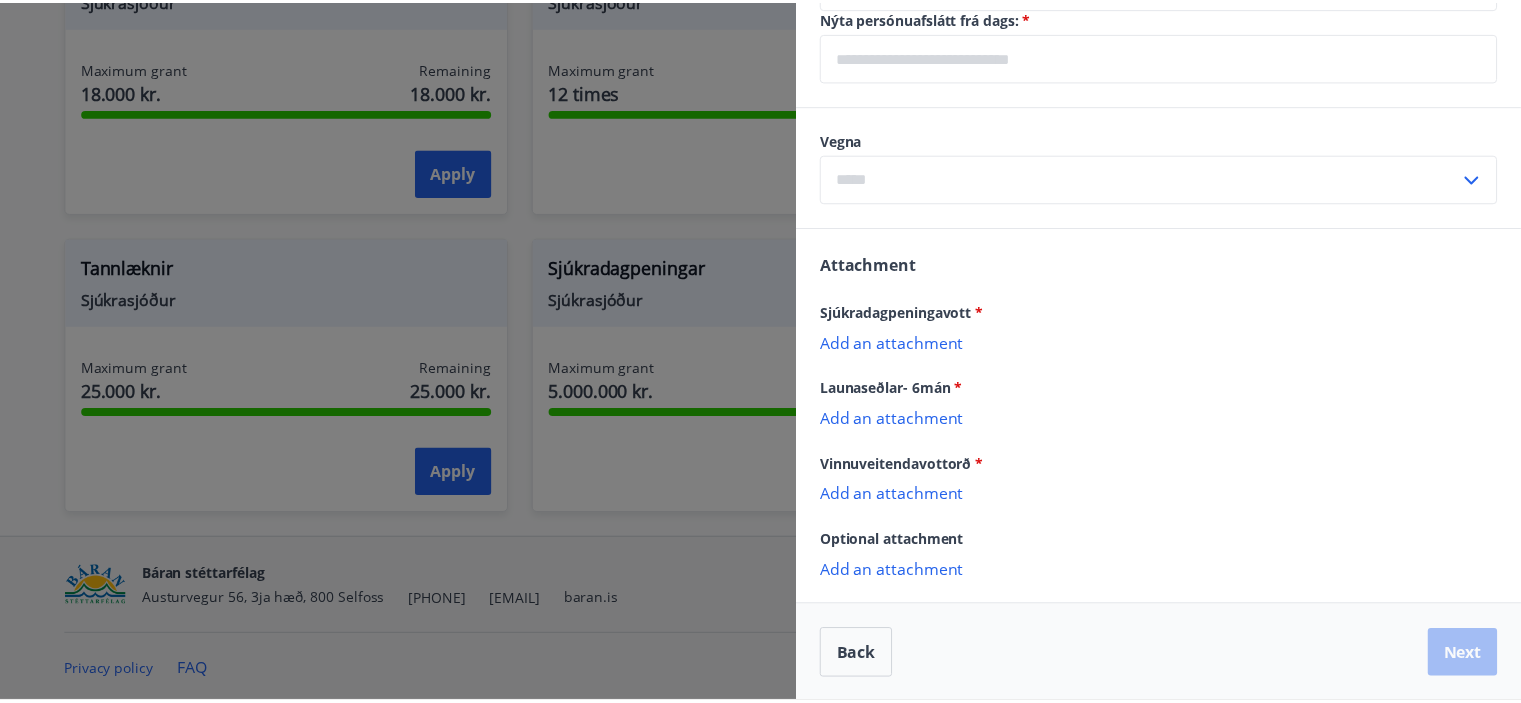 scroll, scrollTop: 0, scrollLeft: 0, axis: both 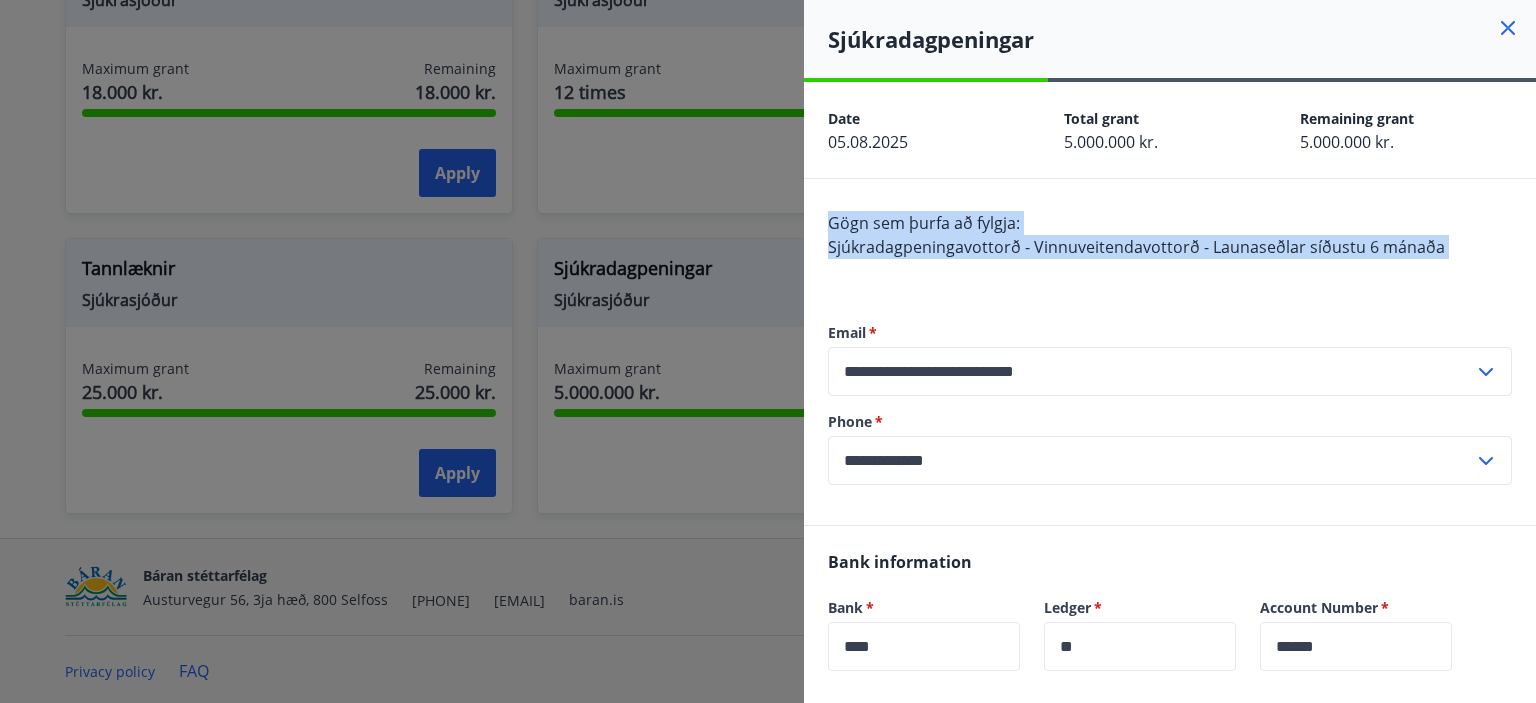 click 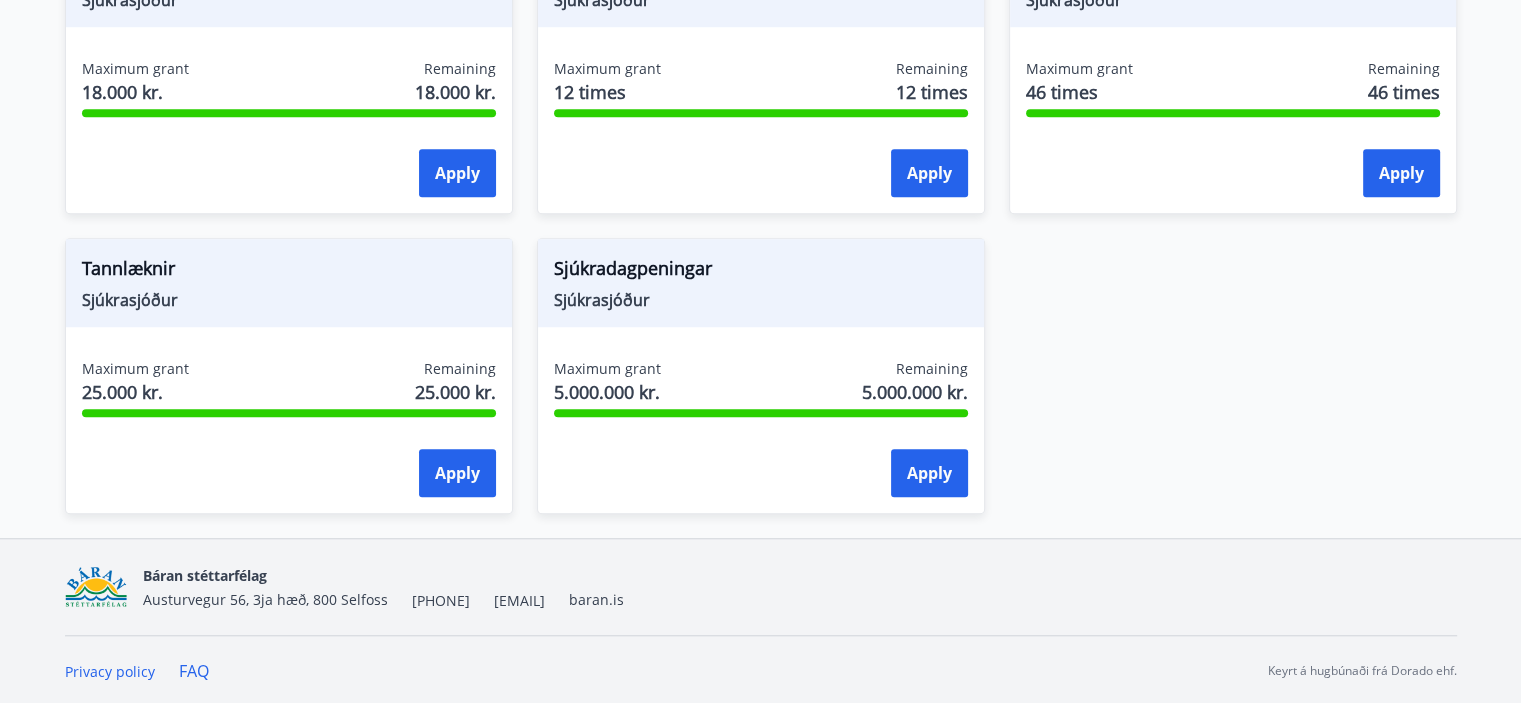 click on "Námsstyrkur Félagssjóður Maximum grant 130.000 kr. Remaining 130.000 kr. Apply Augnaðgerðir Sjúkrasjóður Maximum grant 120.000 kr. Remaining 120.000 kr. Apply Fæðingarstyrkur Sjúkrasjóður Maximum grant 120.000 kr. Remaining 120.000 kr. Apply Glasafrjóvgun / ættleiðing/tæknifrjóvgun Sjúkrasjóður Maximum grant 60.000 kr. Remaining 60.000 kr. Apply Gleraugu/Linsur Sjúkrasjóður Maximum grant 65.000 kr. Remaining 65.000 kr. Apply Heilsurækt / heilsuefling Sjúkrasjóður Maximum grant 55.000 kr. Remaining 55.000 kr. Apply Heilsustofnun / Detox meðferð Sjúkrasjóður Maximum grant 75.000 kr. Remaining 75.000 kr. Apply Heyrnatæki Sjúkrasjóður Maximum grant 65.000 kr. Remaining 65.000 kr. Apply Hjartavernd Sjúkrasjóður Maximum grant 12.500 kr. Remaining 12.500 kr. Apply Krabbameinsskoðun Sjúkrasjóður Maximum grant 18.000 kr. Remaining 18.000 kr. Apply Sálfræðingur, félagsfræðingur Sjúkrasjóður Maximum grant 12 times Remaining 12 times Apply Sjúkrasjóður 46 times" at bounding box center (749, -236) 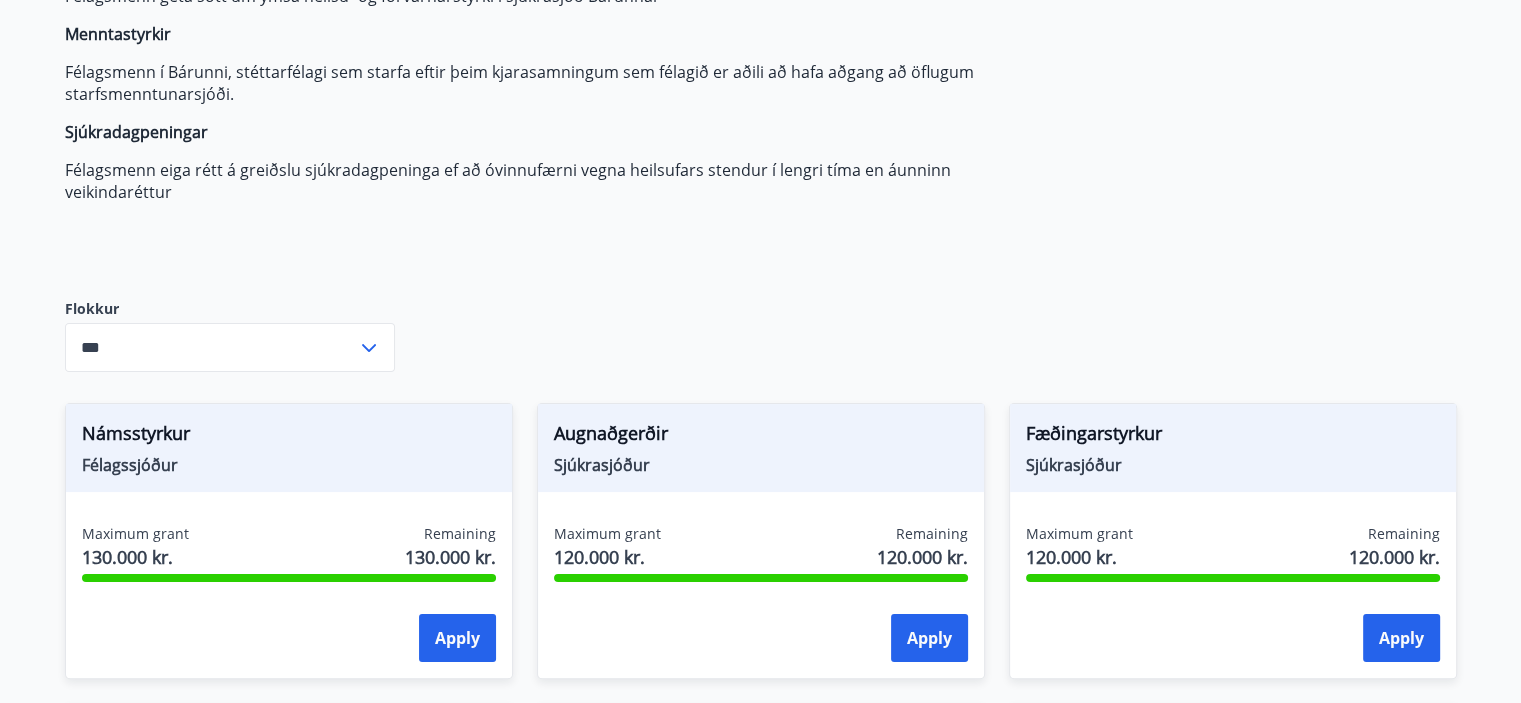 scroll, scrollTop: 0, scrollLeft: 0, axis: both 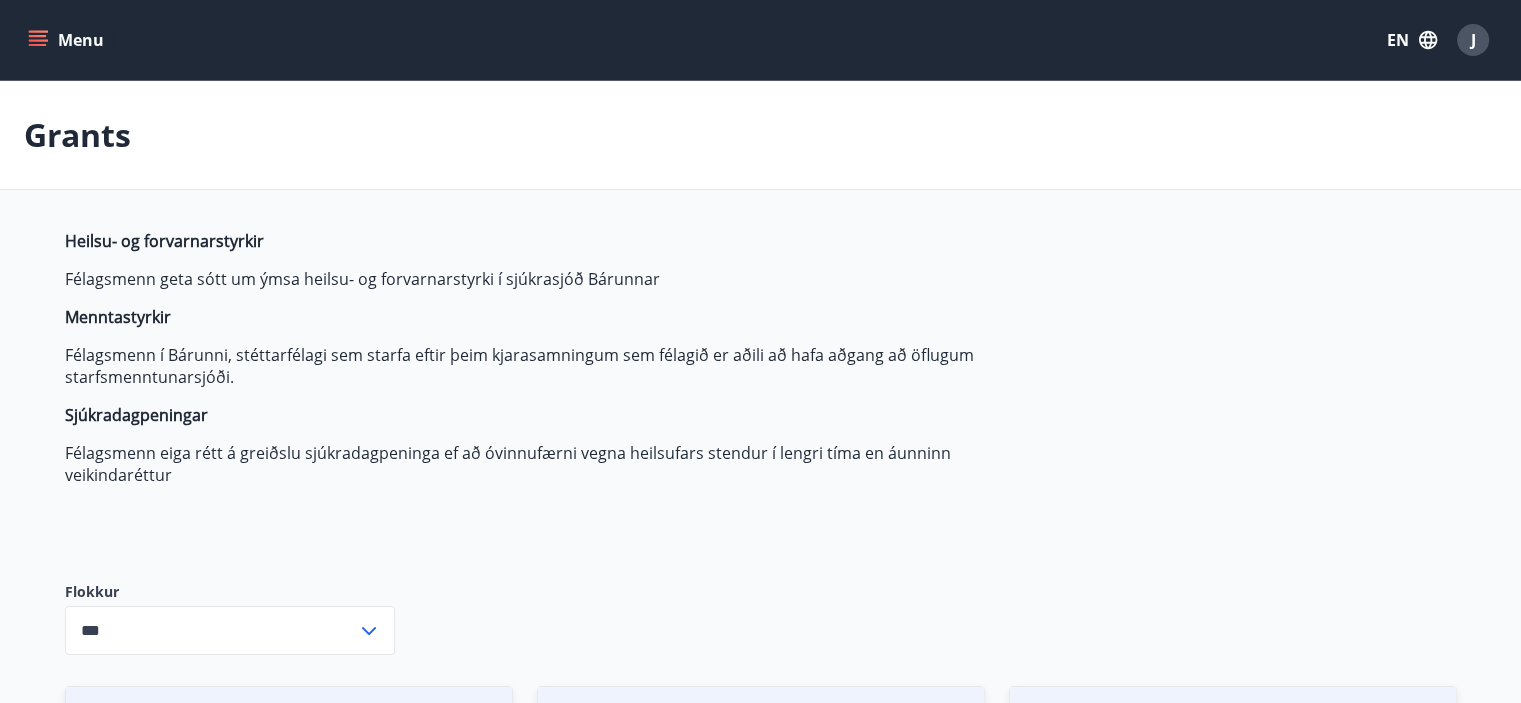 click on "Grants Heilsu- og forvarnarstyrkir
Félagsmenn geta sótt um ýmsa heilsu- og forvarnarstyrki í sjúkrasjóð Bárunnar
Menntastyrkir
Félagsmenn í Bárunni, stéttarfélagi sem starfa eftir þeim kjarasamningum sem félagið er aðili að hafa aðgang að öflugum starfsmenntunarsjóði.
Sjúkradagpeningar
Félagsmenn eiga rétt á greiðslu sjúkradagpeninga ef að óvinnufærni vegna heilsufars stendur í lengri tíma en áunninn veikindaréttur
Flokkur *** ​ Námsstyrkur Félagssjóður Maximum grant 130.000 kr. Remaining 130.000 kr. Apply Augnaðgerðir Sjúkrasjóður Maximum grant 120.000 kr. Remaining 120.000 kr. Apply Fæðingarstyrkur Sjúkrasjóður Maximum grant 120.000 kr. Remaining 120.000 kr. Apply Glasafrjóvgun / ættleiðing/tæknifrjóvgun Sjúkrasjóður Maximum grant 60.000 kr. Remaining 60.000 kr. Apply Gleraugu/Linsur Sjúkrasjóður Maximum grant 65.000 kr. Remaining 65.000 kr. Apply Heilsurækt / heilsuefling Sjúkrasjóður Maximum grant 55.000 kr. Remaining Apply" at bounding box center [760, 1133] 